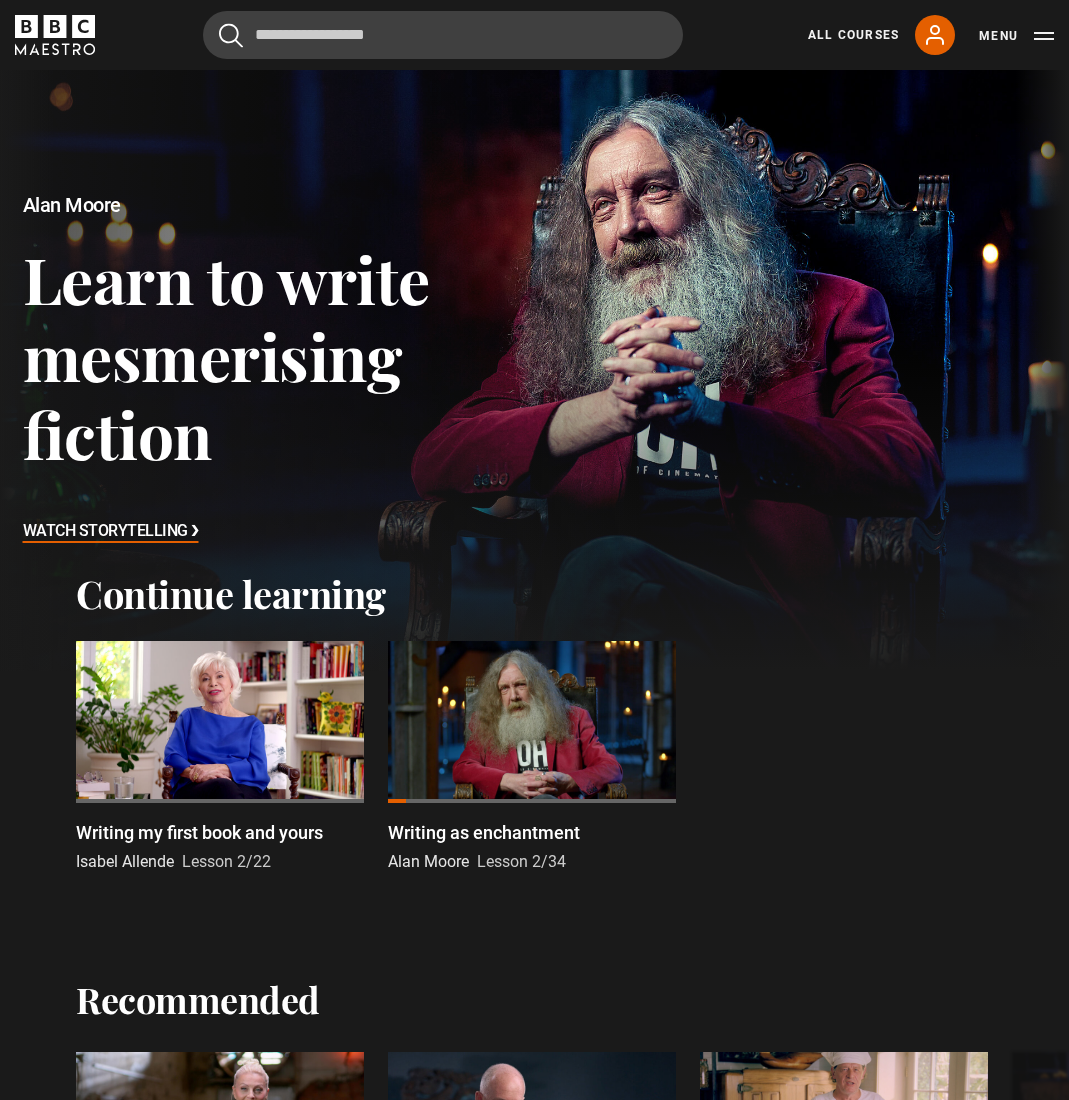 scroll, scrollTop: 237, scrollLeft: 0, axis: vertical 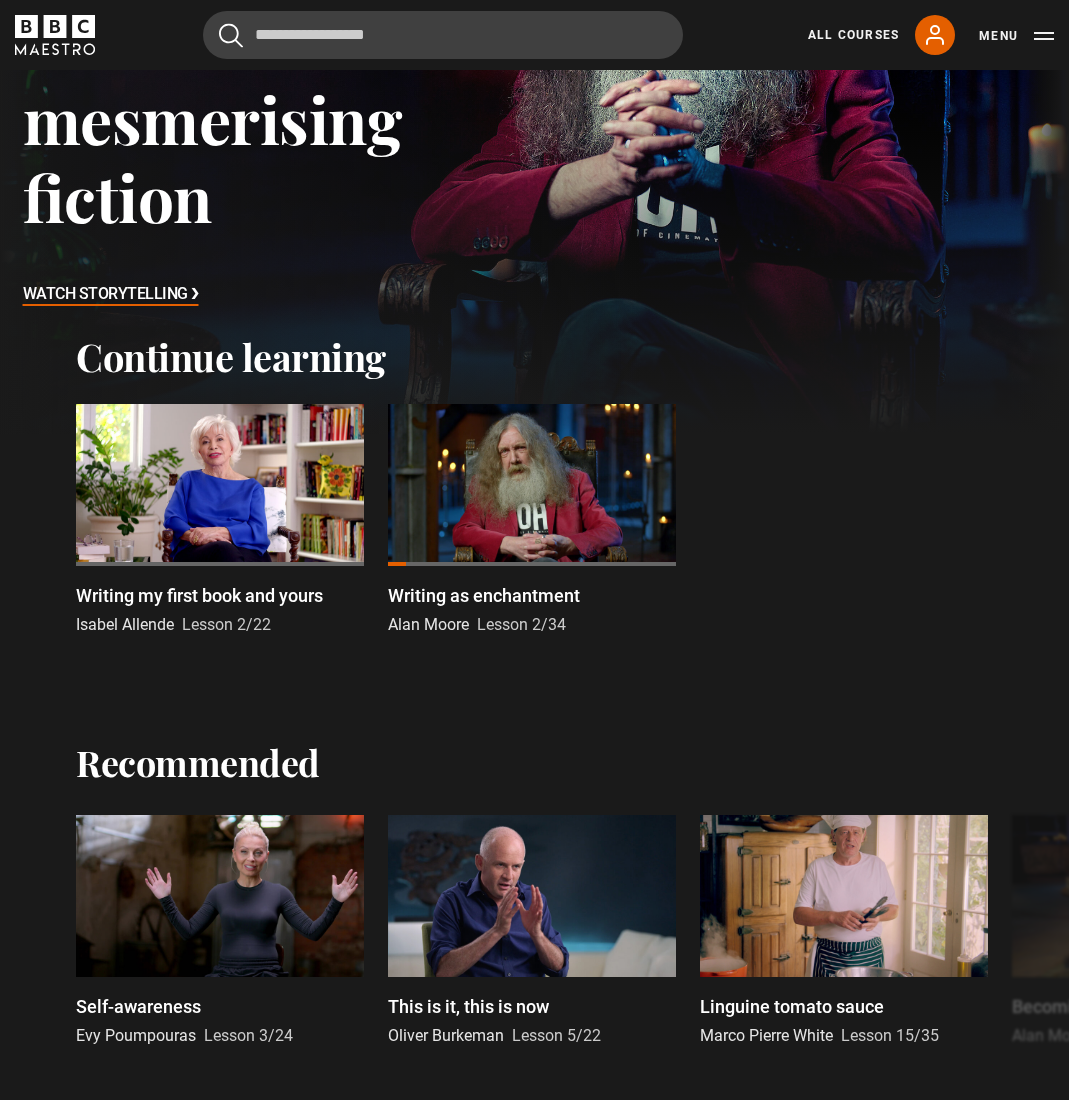 click at bounding box center [532, 485] 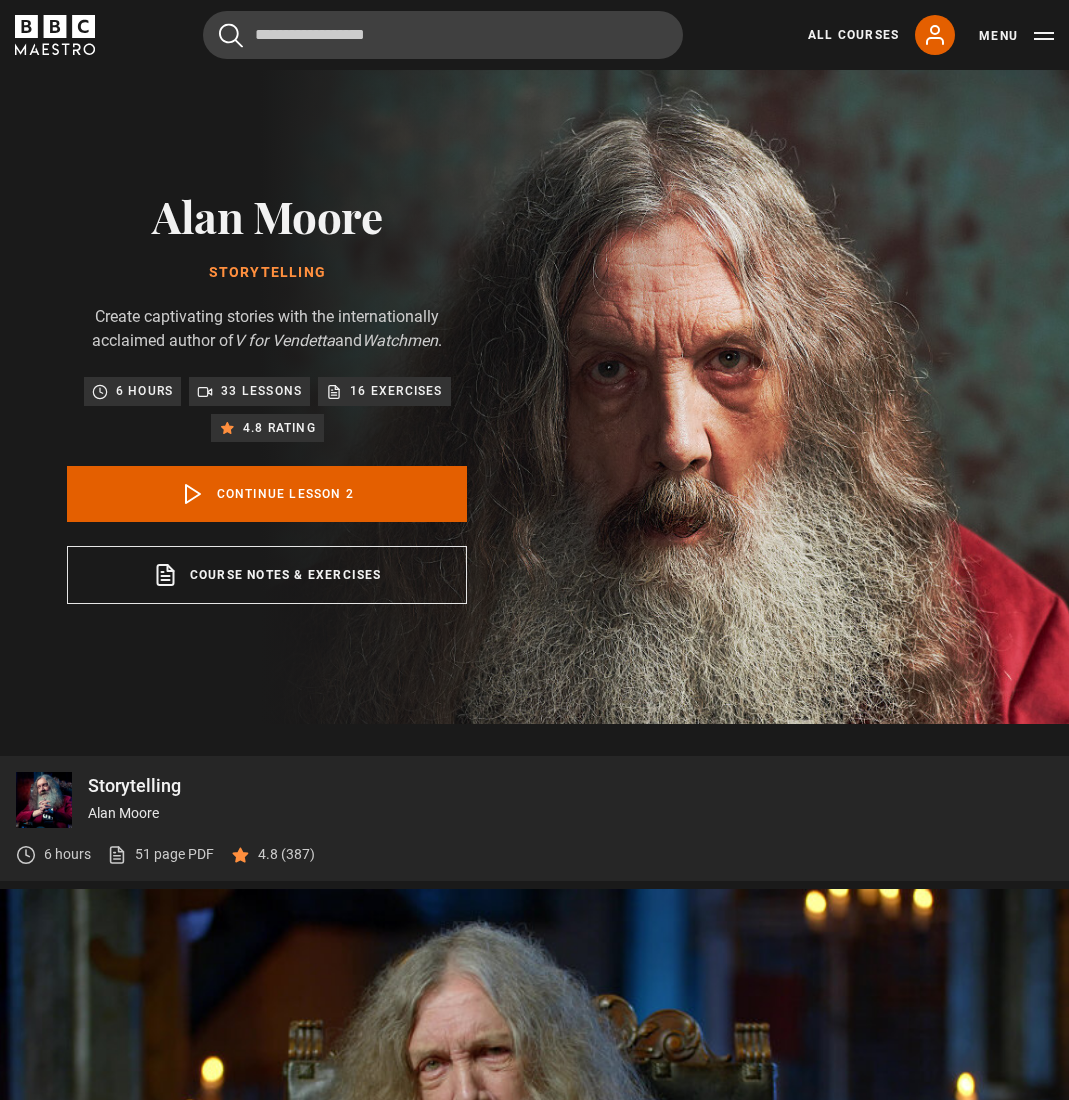 scroll, scrollTop: 722, scrollLeft: 0, axis: vertical 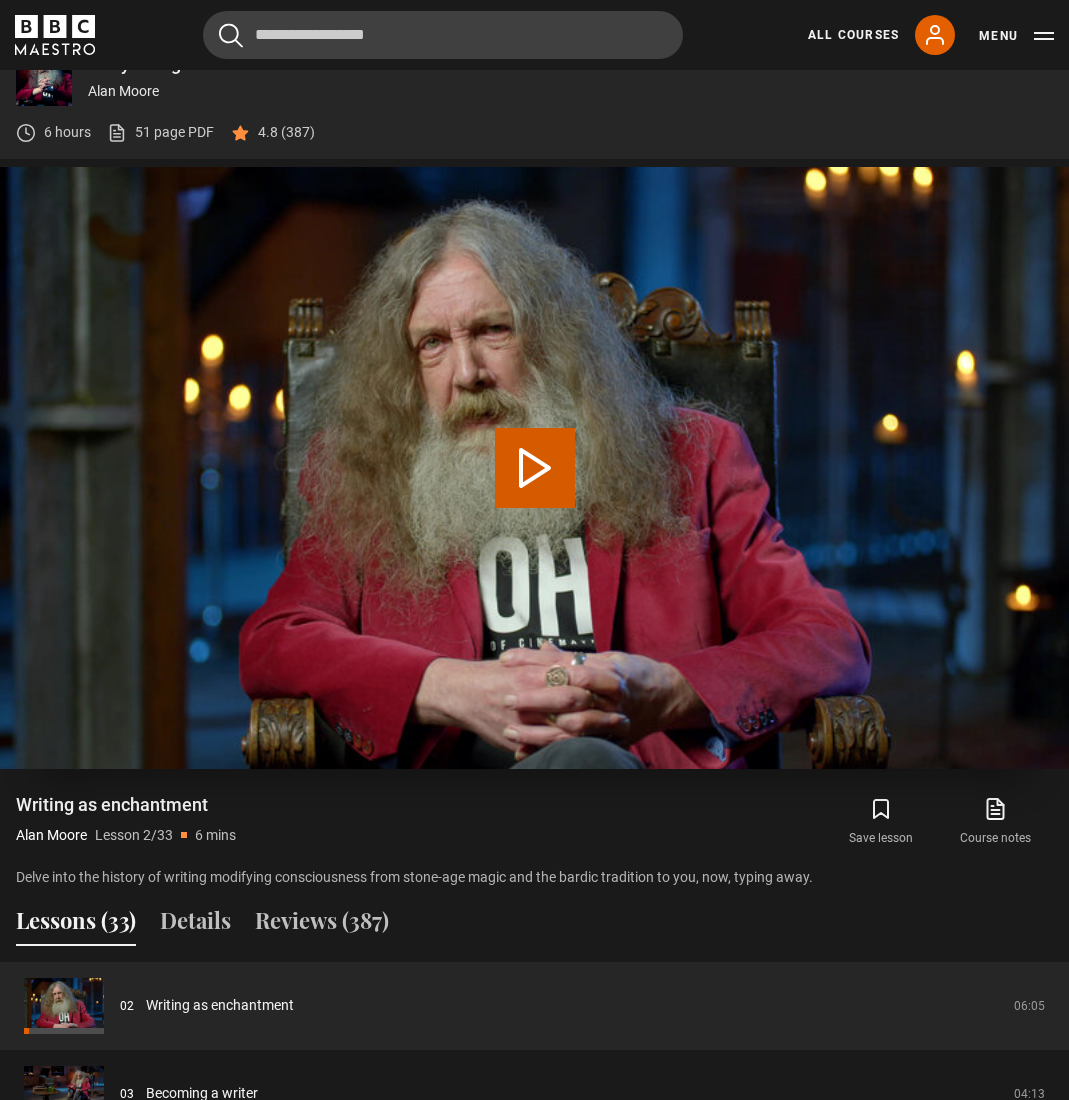click on "Play Lesson Writing as enchantment" at bounding box center [535, 468] 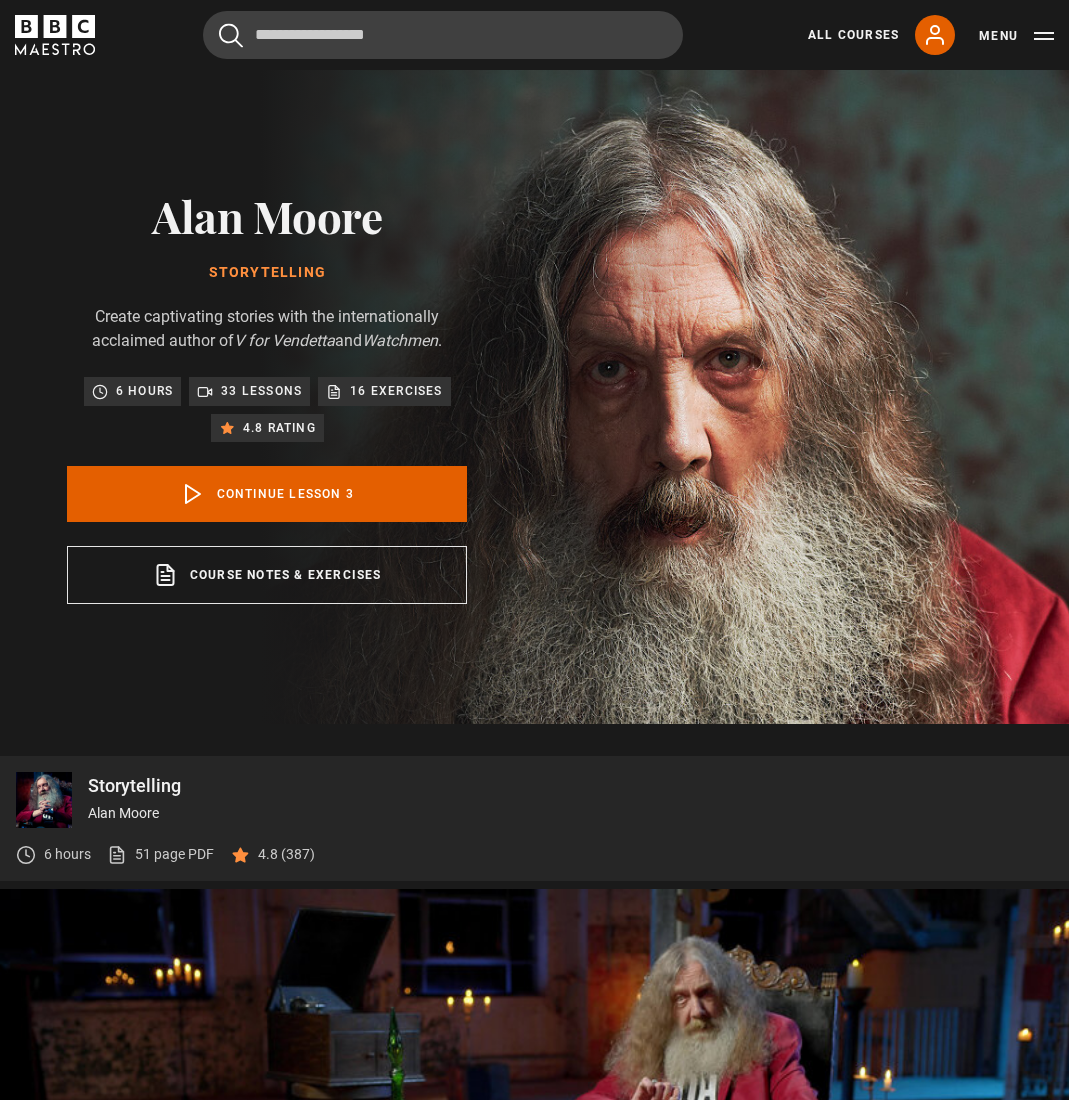 scroll, scrollTop: 722, scrollLeft: 0, axis: vertical 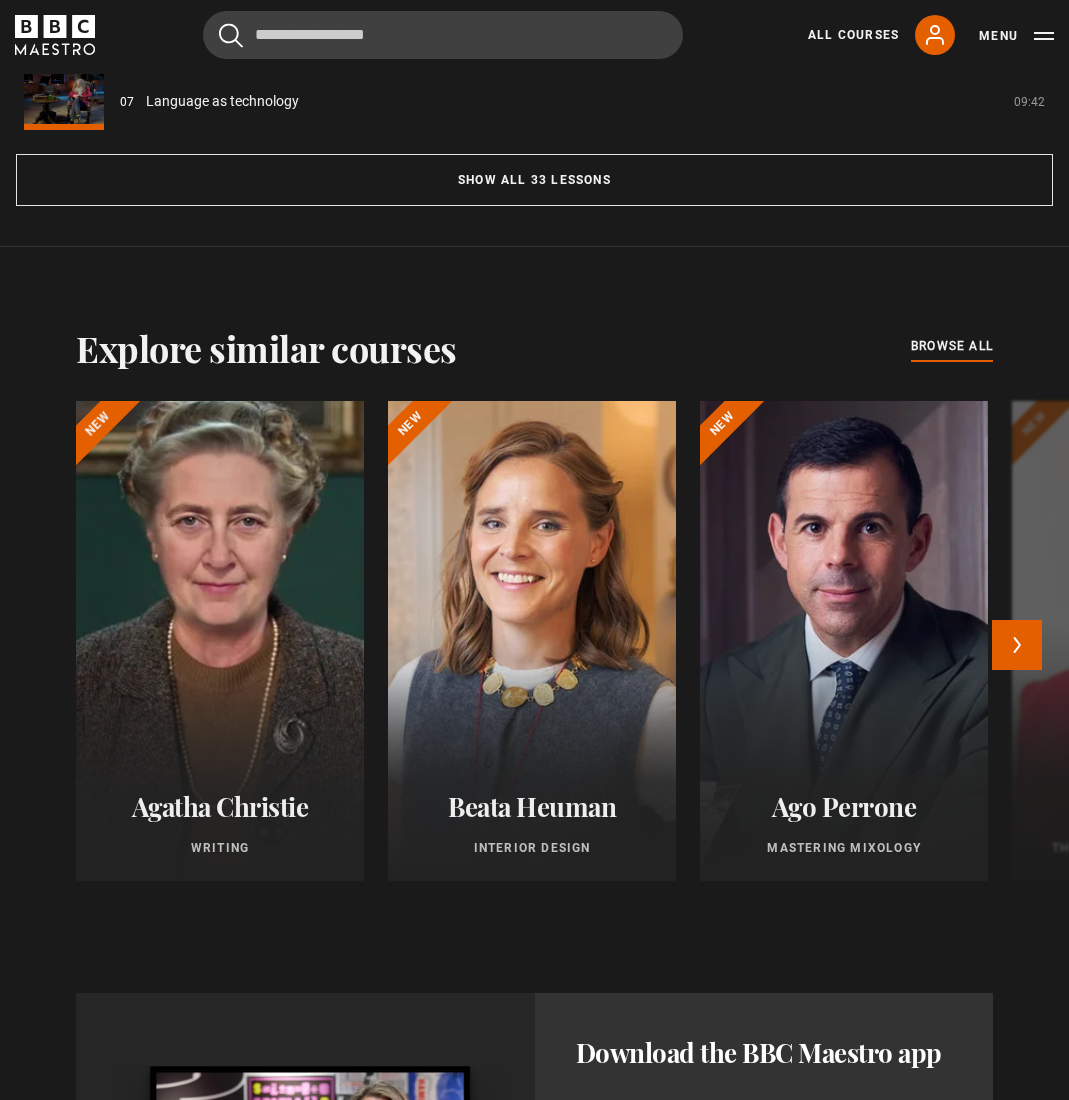 click at bounding box center (220, 641) 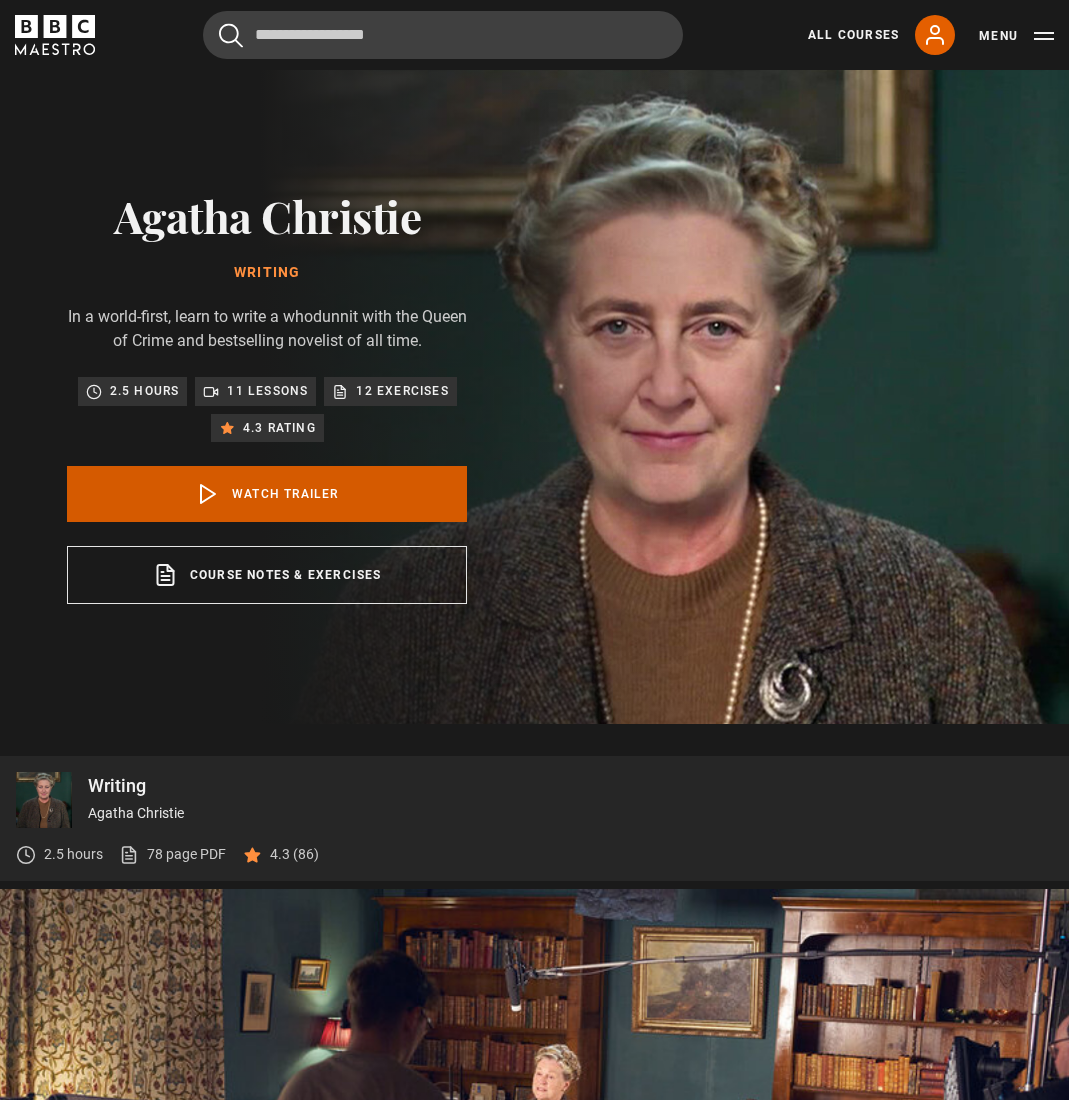 scroll, scrollTop: 0, scrollLeft: 0, axis: both 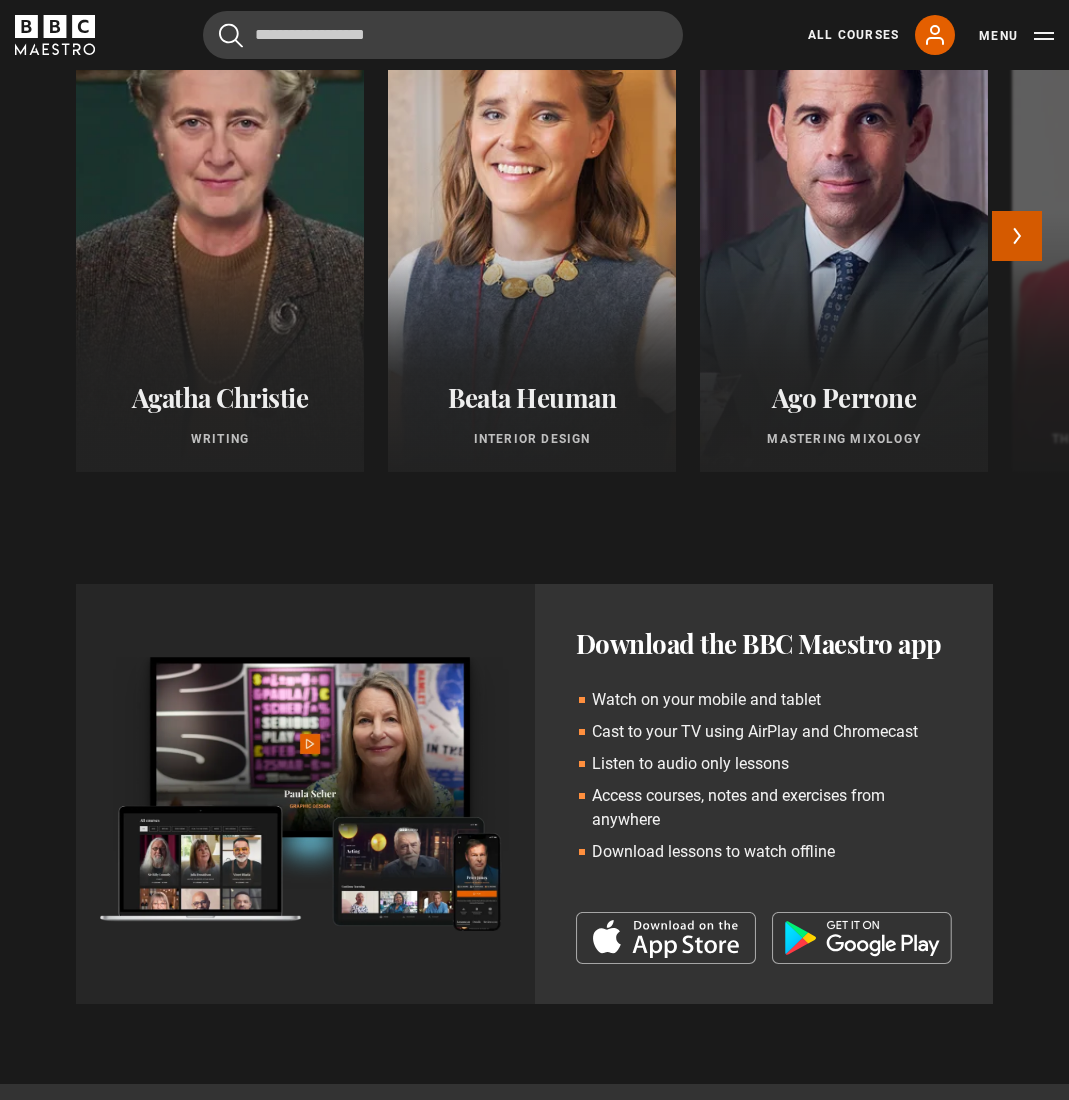 click on "Next" at bounding box center [1017, 236] 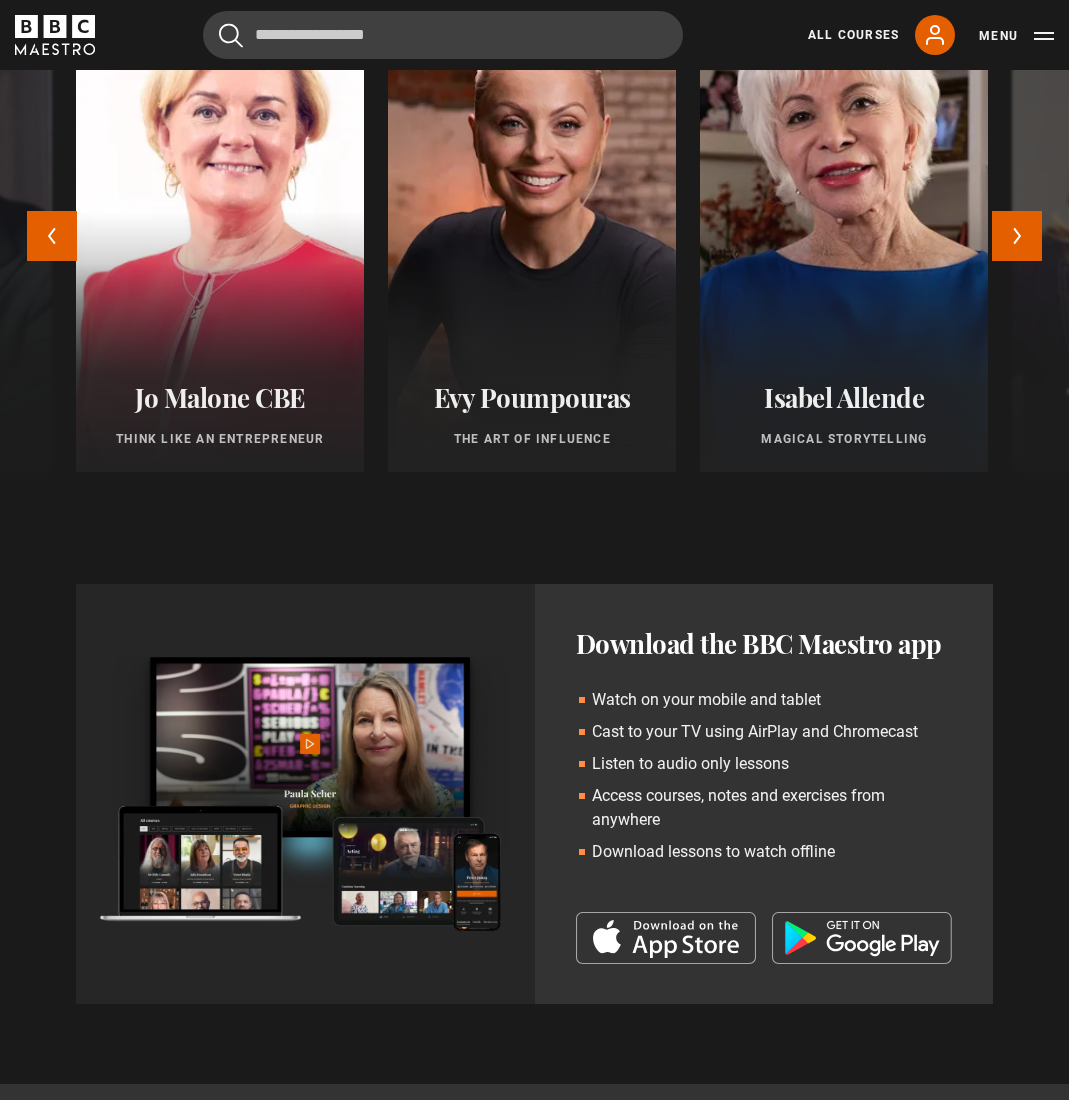 click at bounding box center [844, 232] 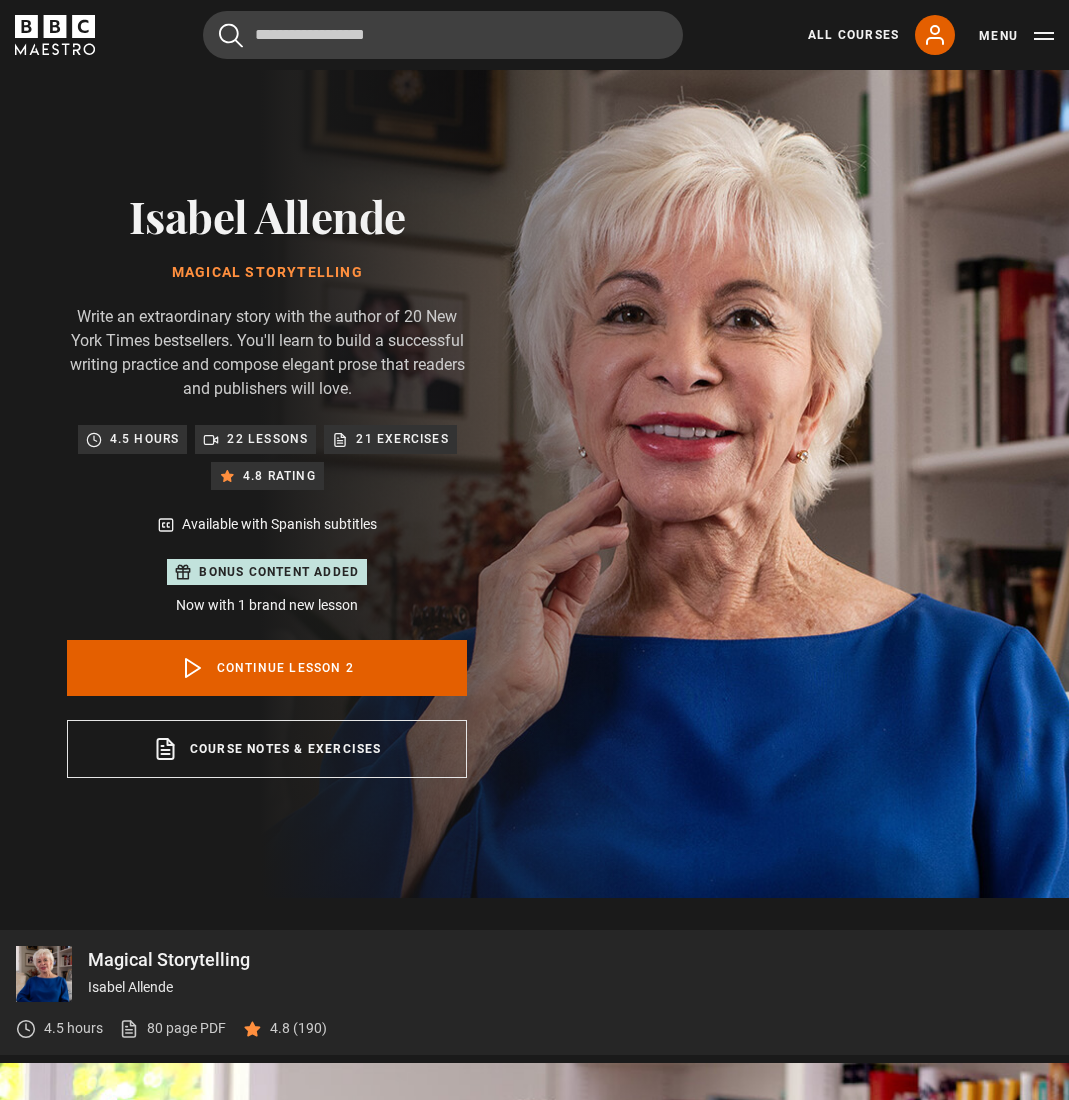 scroll, scrollTop: 896, scrollLeft: 0, axis: vertical 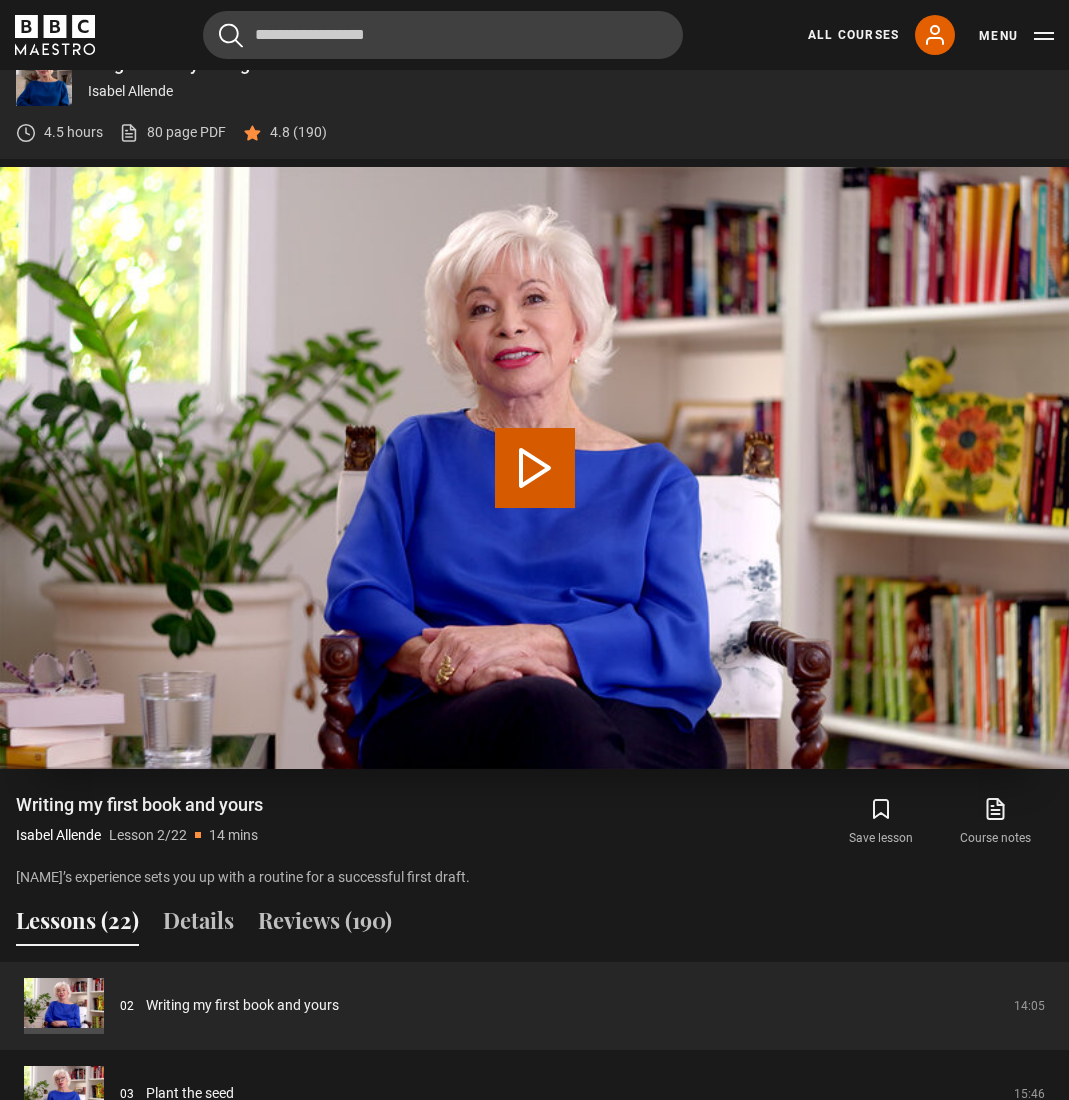 click on "Play Lesson Writing my first book and yours" at bounding box center (535, 468) 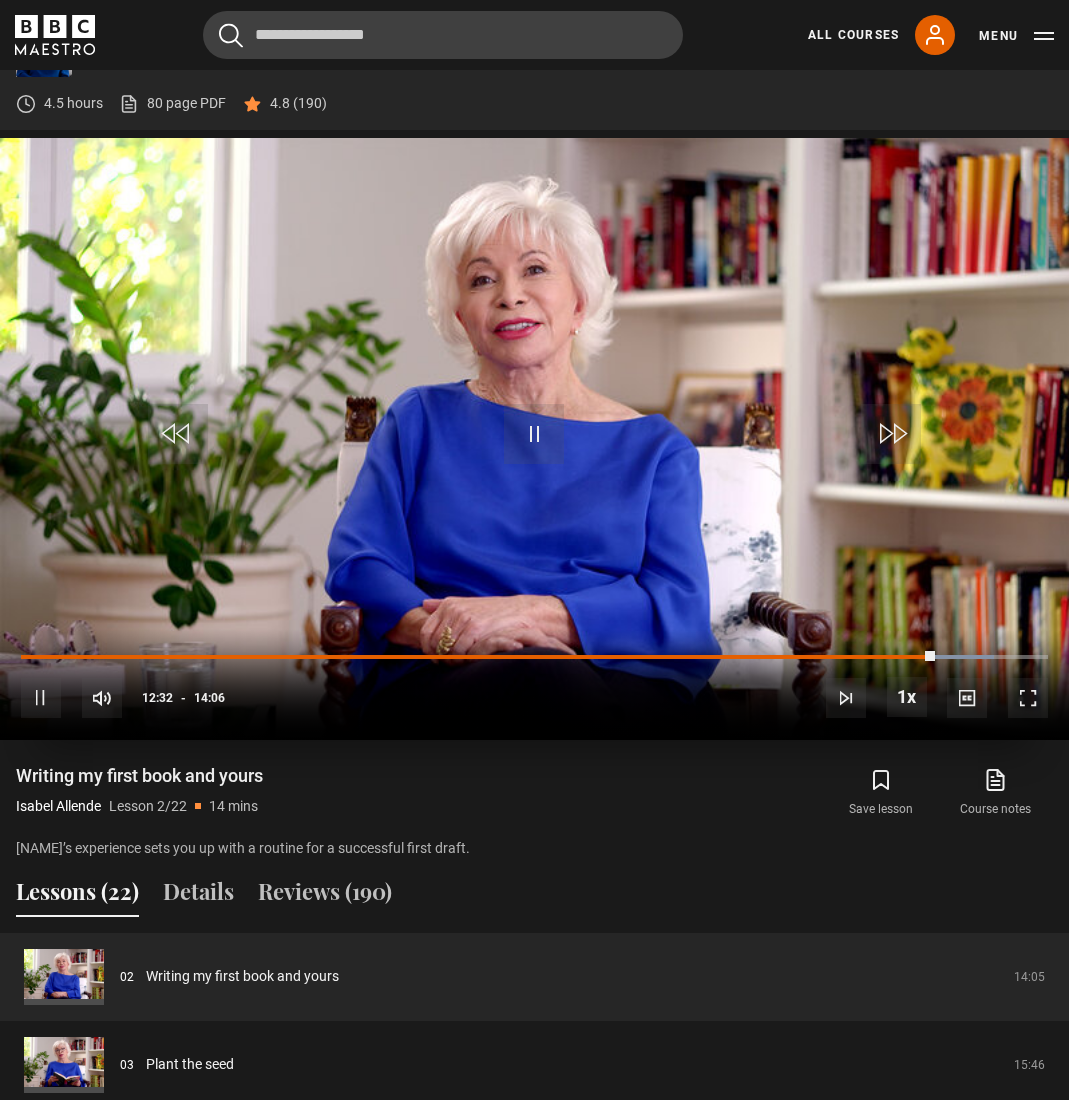 scroll, scrollTop: 935, scrollLeft: 0, axis: vertical 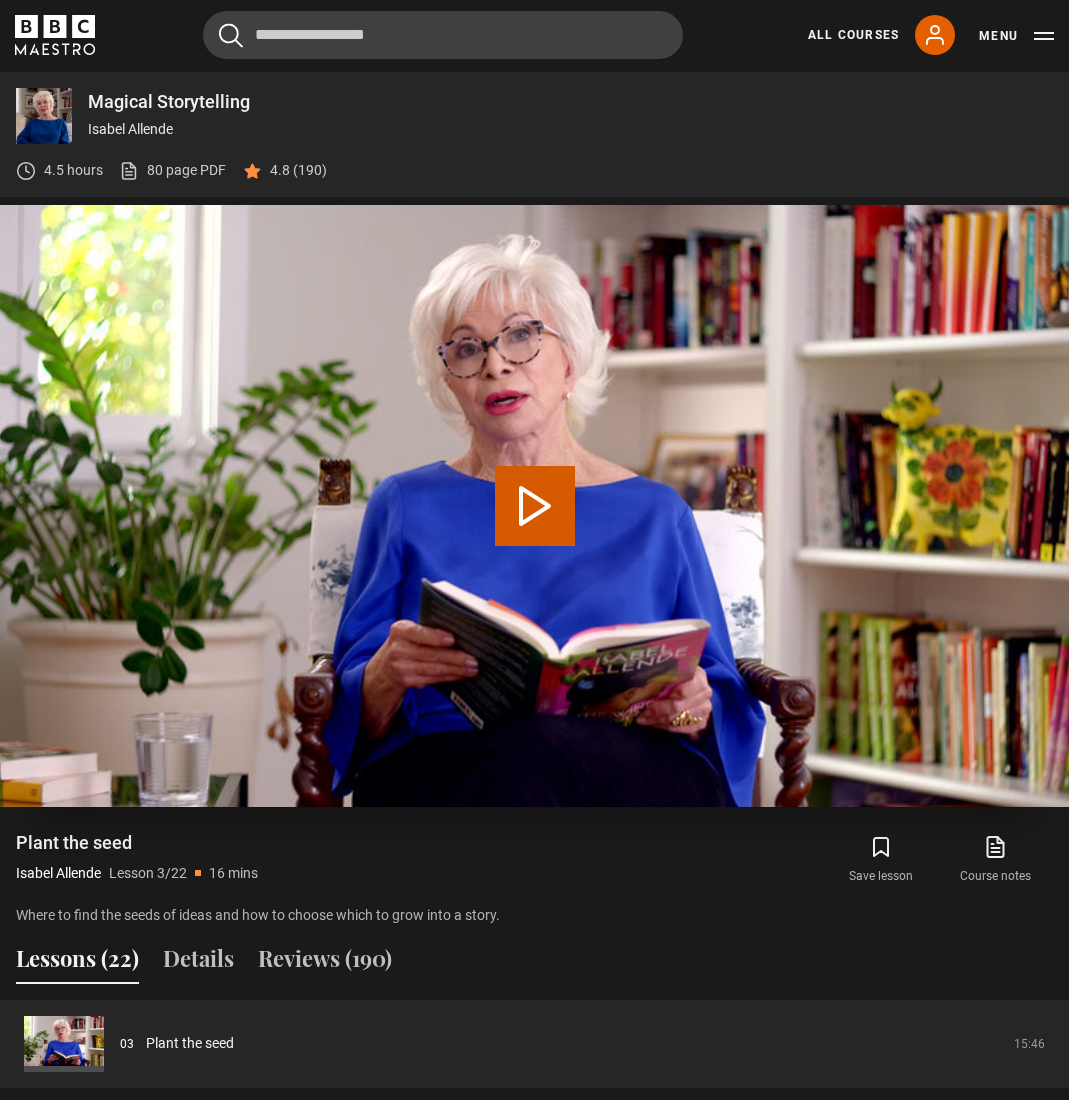 click on "Play Lesson Plant the seed" at bounding box center [535, 506] 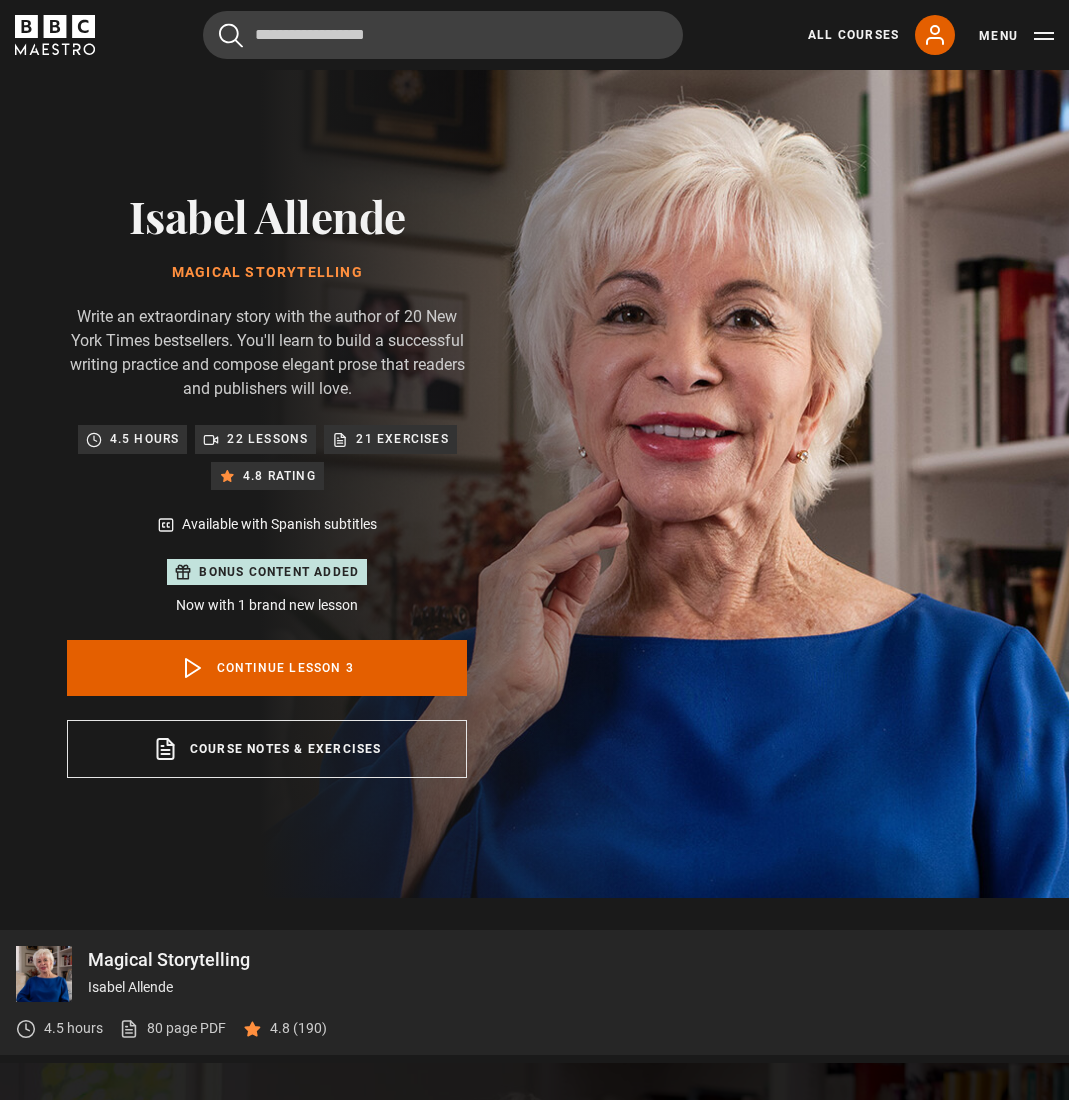 scroll, scrollTop: 0, scrollLeft: 0, axis: both 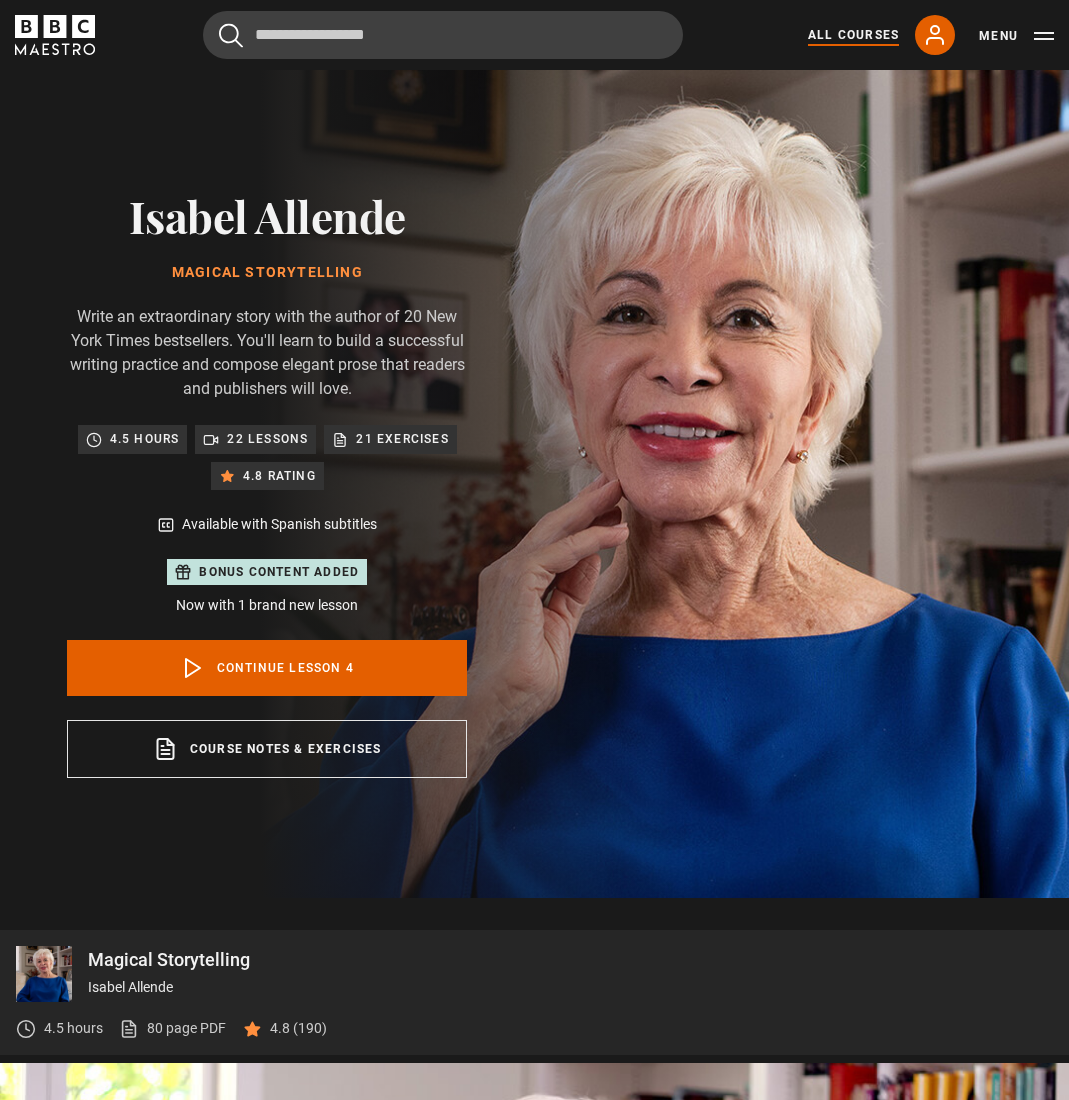 click on "All Courses" at bounding box center [853, 35] 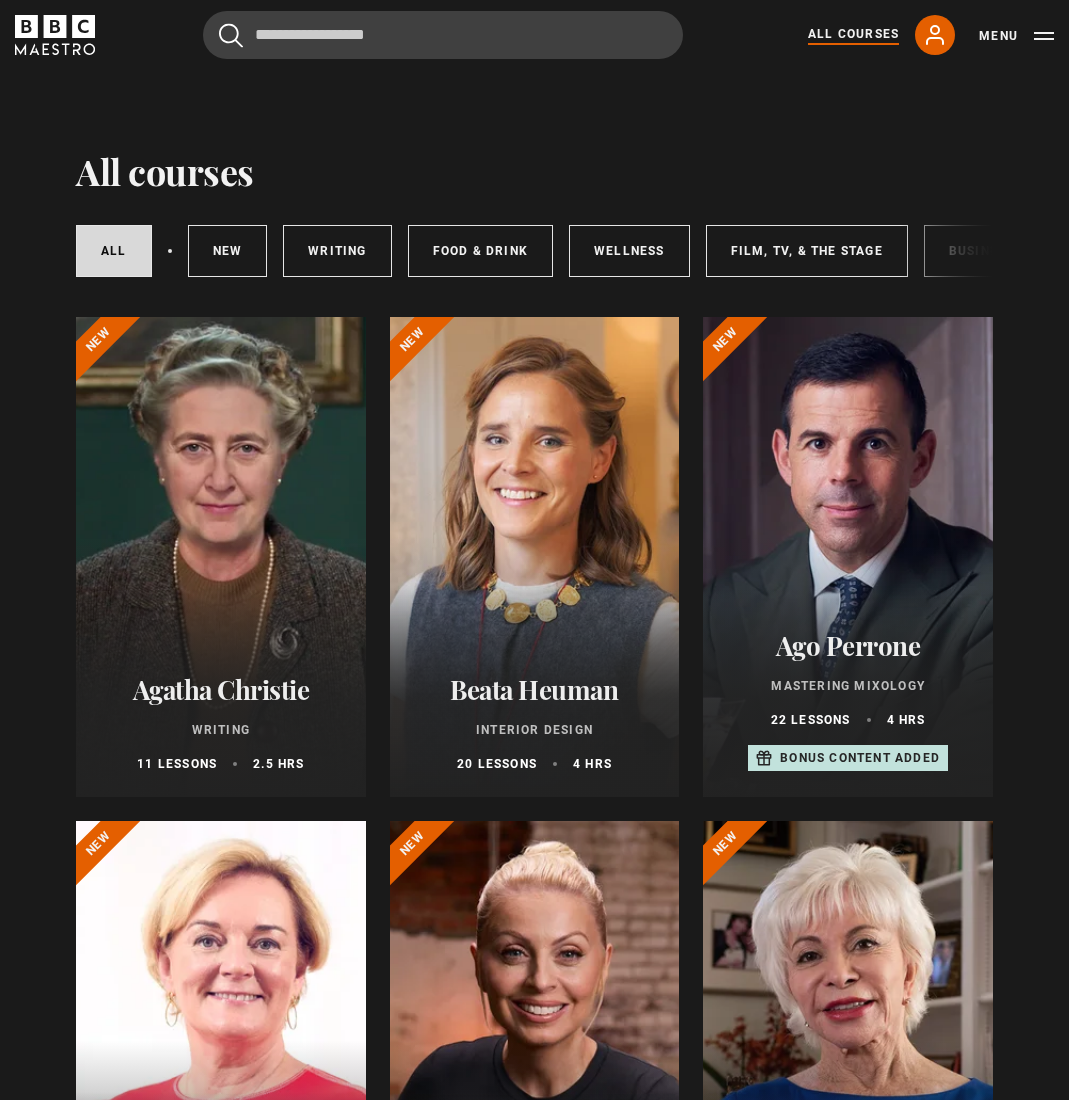 scroll, scrollTop: 0, scrollLeft: 0, axis: both 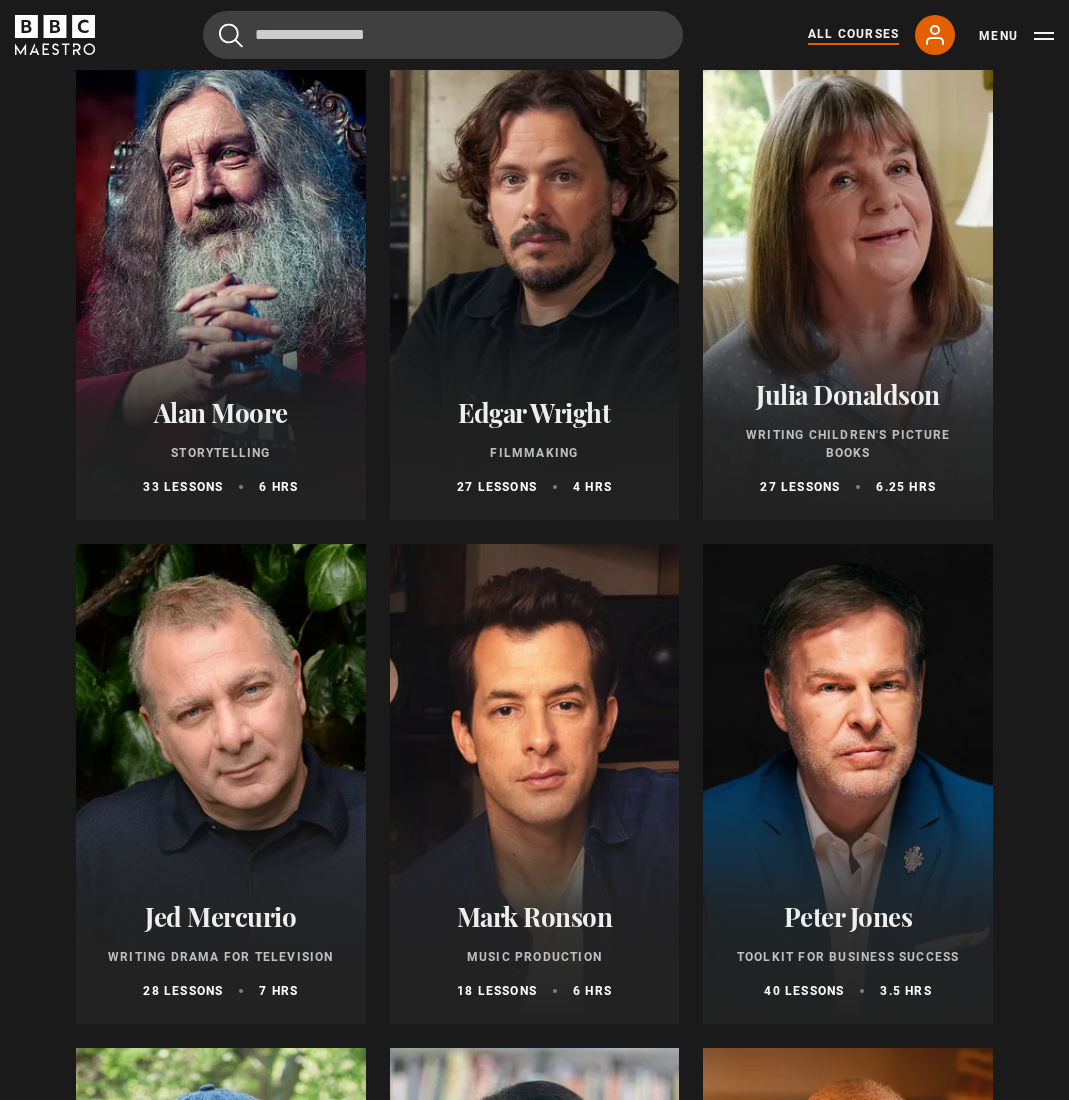 click at bounding box center (221, 280) 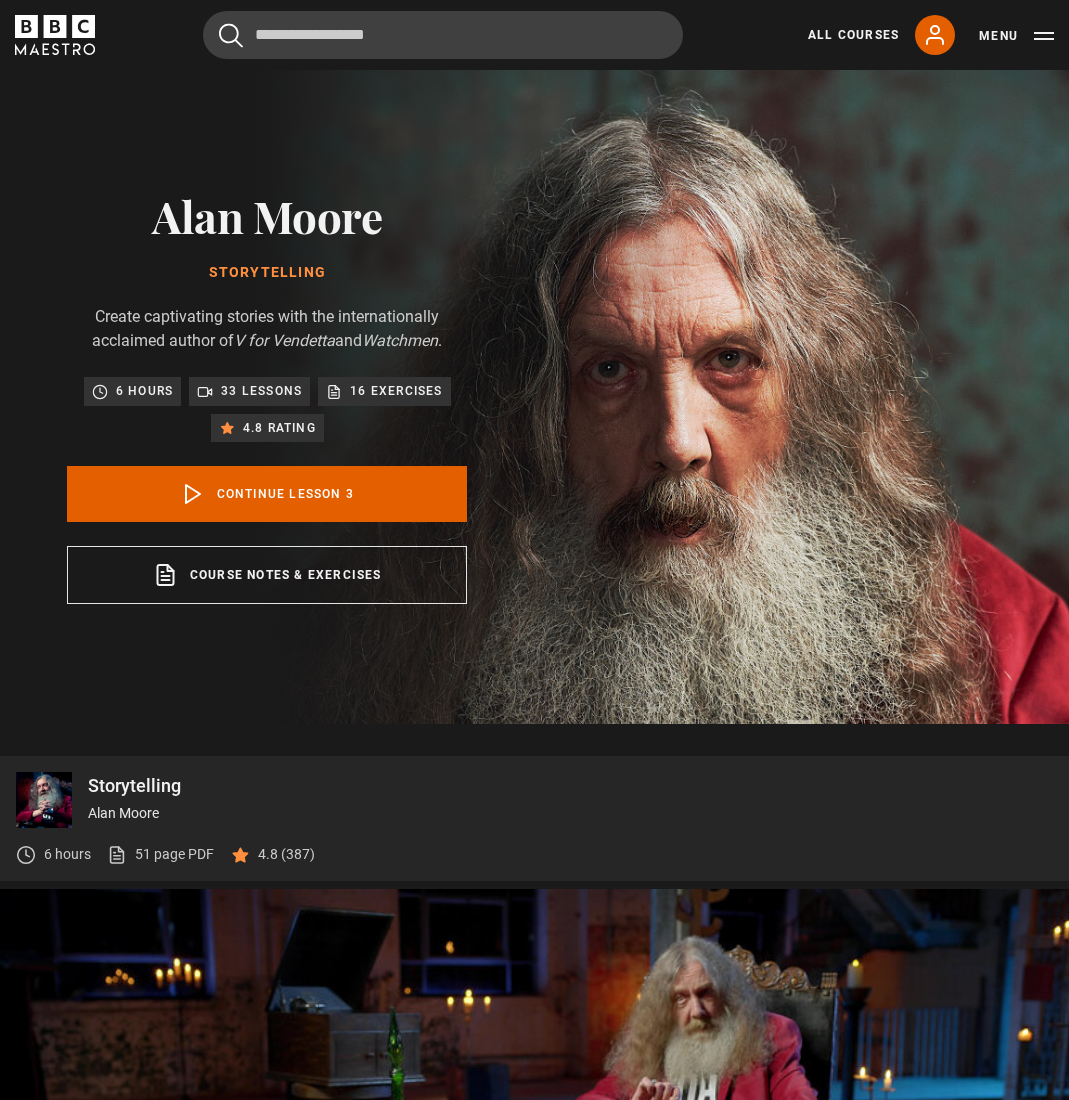 scroll, scrollTop: 722, scrollLeft: 0, axis: vertical 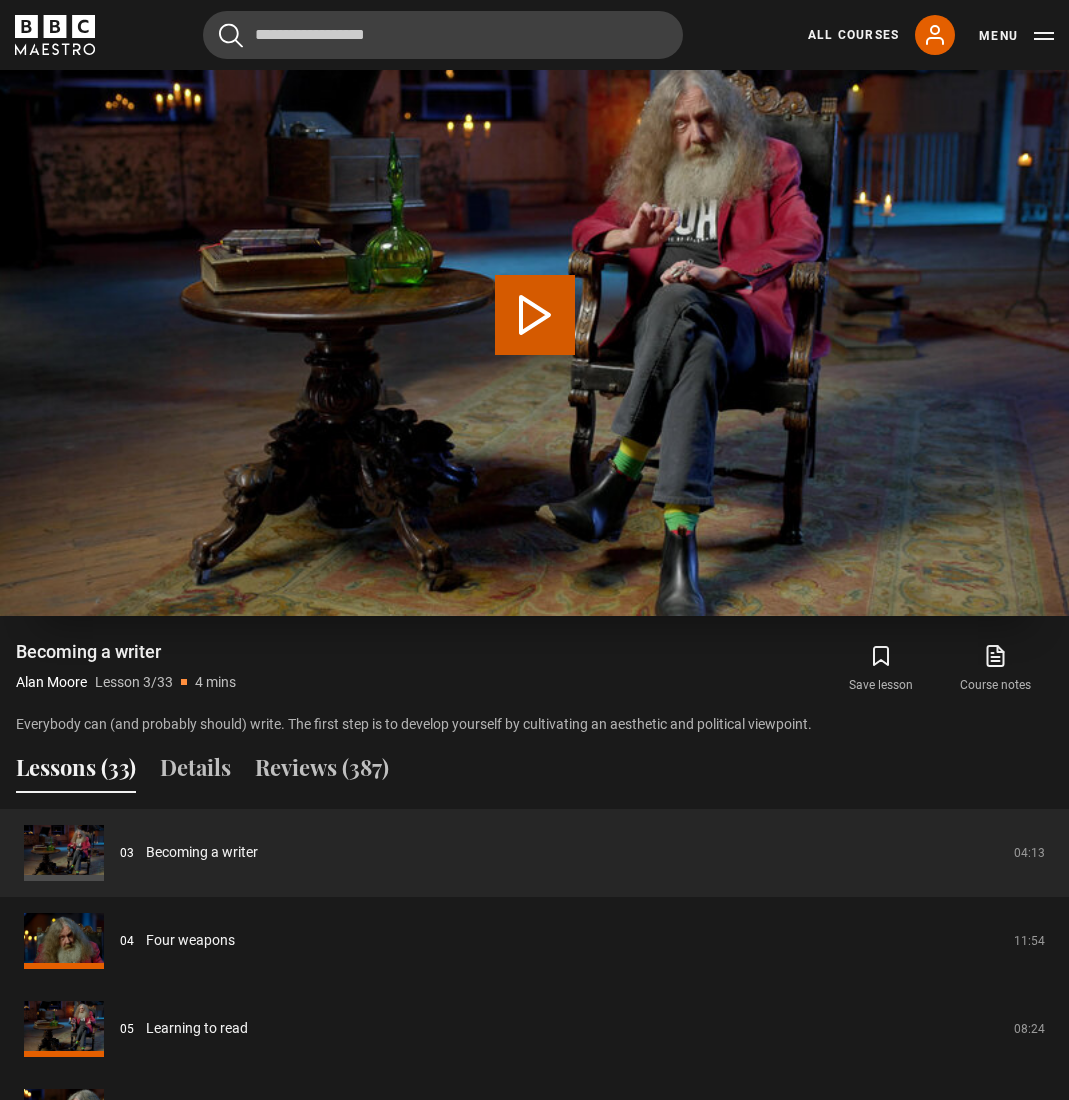 click on "Play Lesson Becoming a writer" at bounding box center [535, 315] 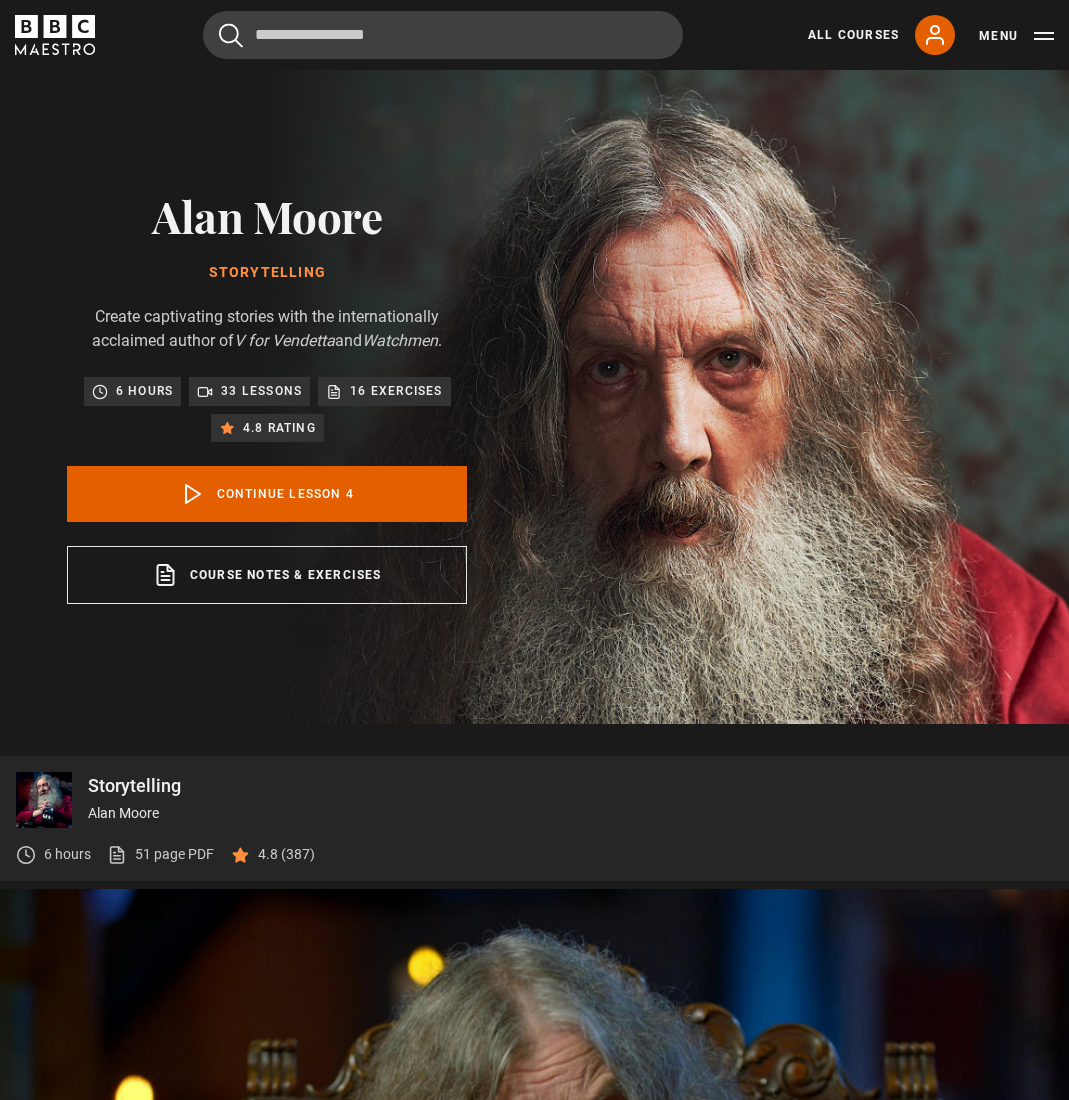 scroll, scrollTop: 722, scrollLeft: 0, axis: vertical 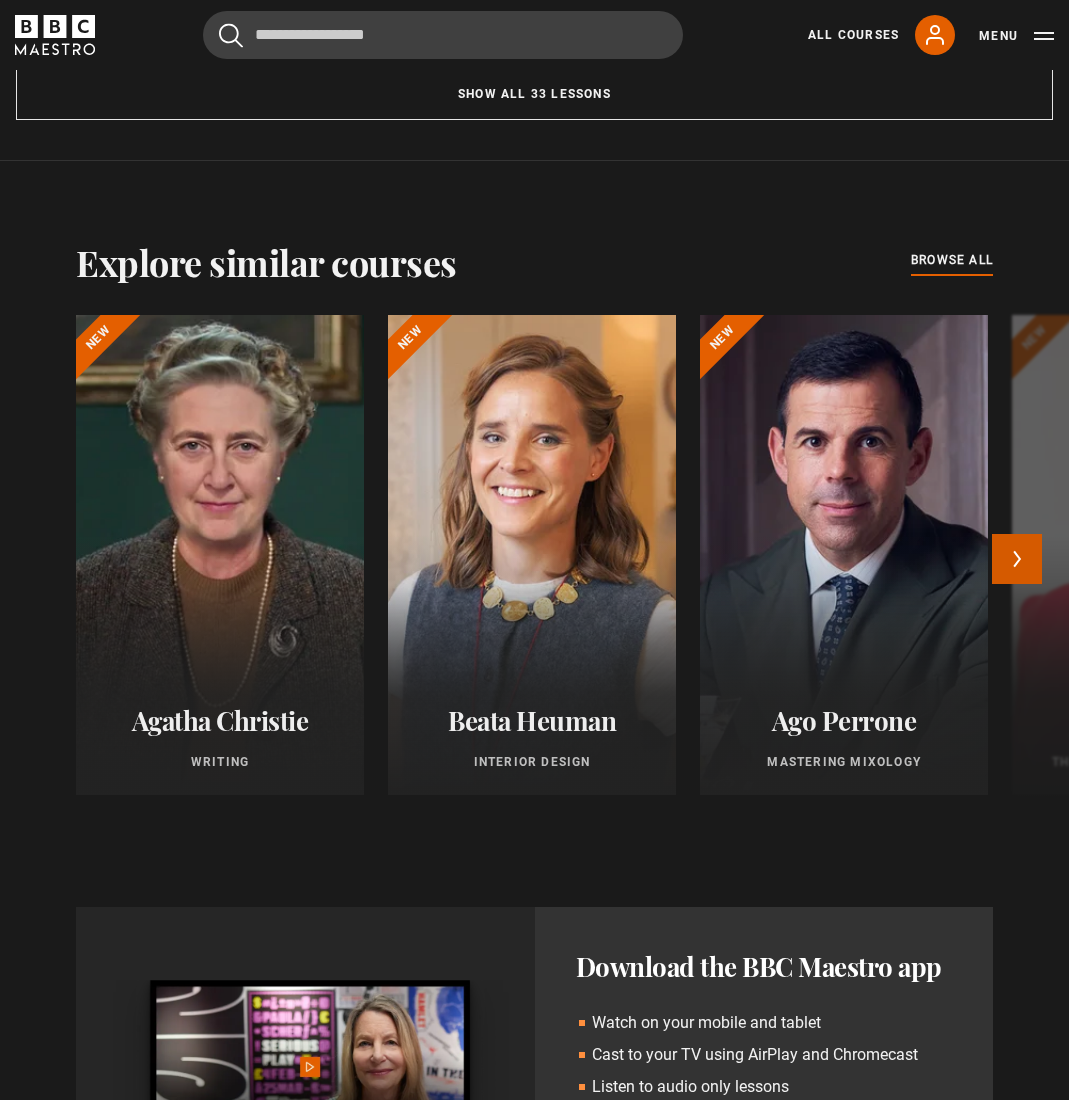 click on "Next" at bounding box center (1017, 559) 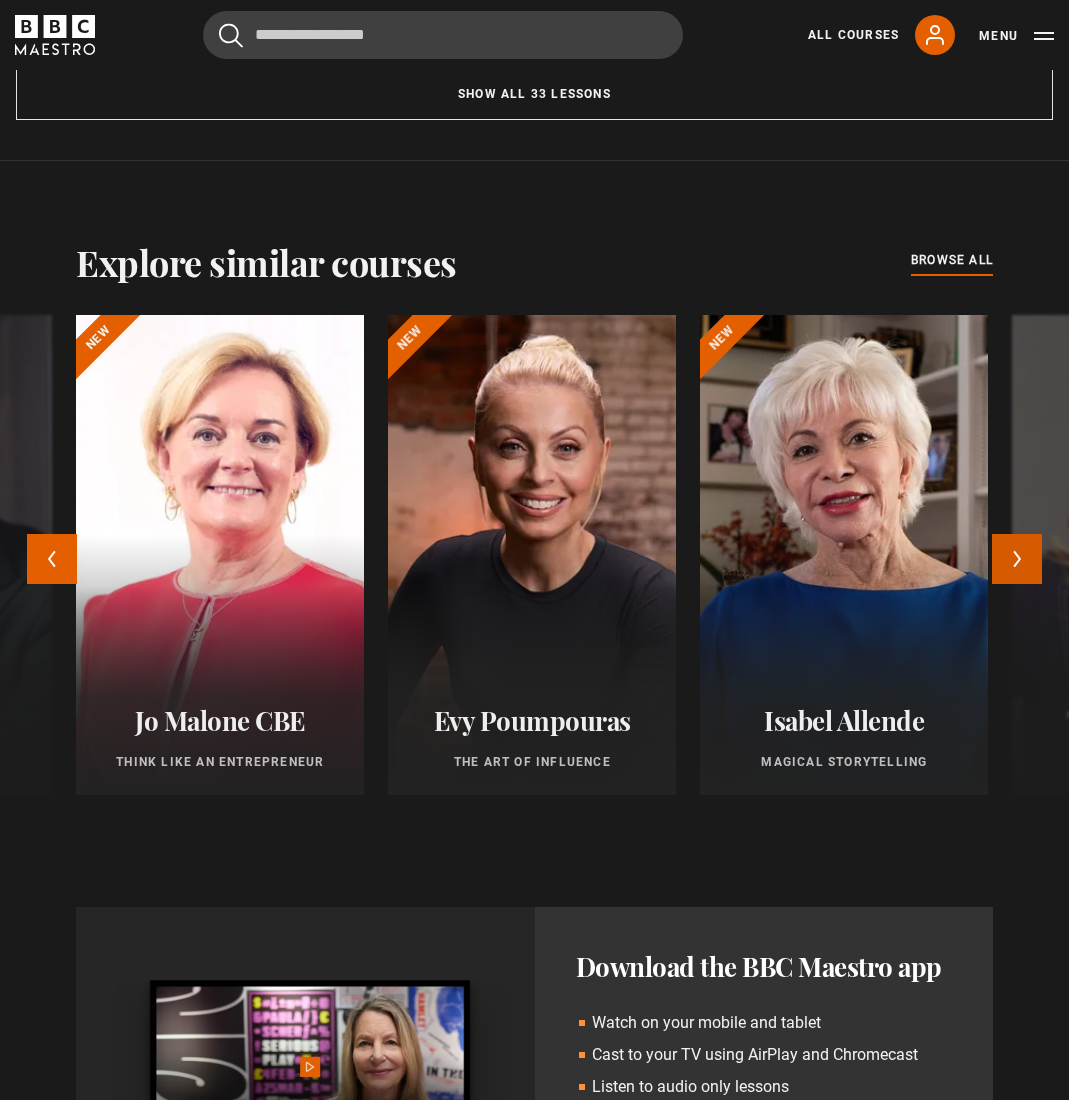 click on "Next" at bounding box center (1017, 559) 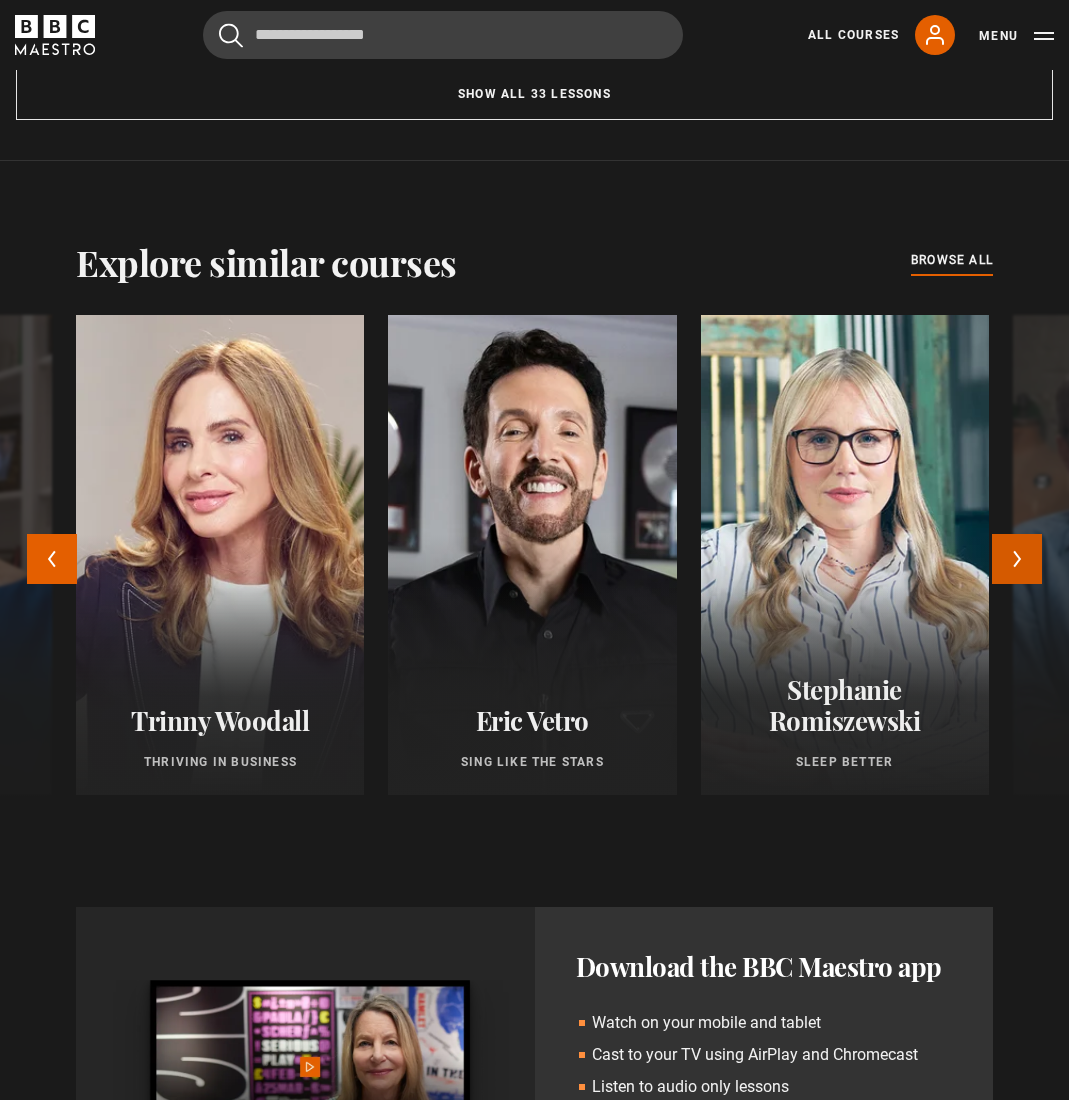 click on "Next" at bounding box center [1017, 559] 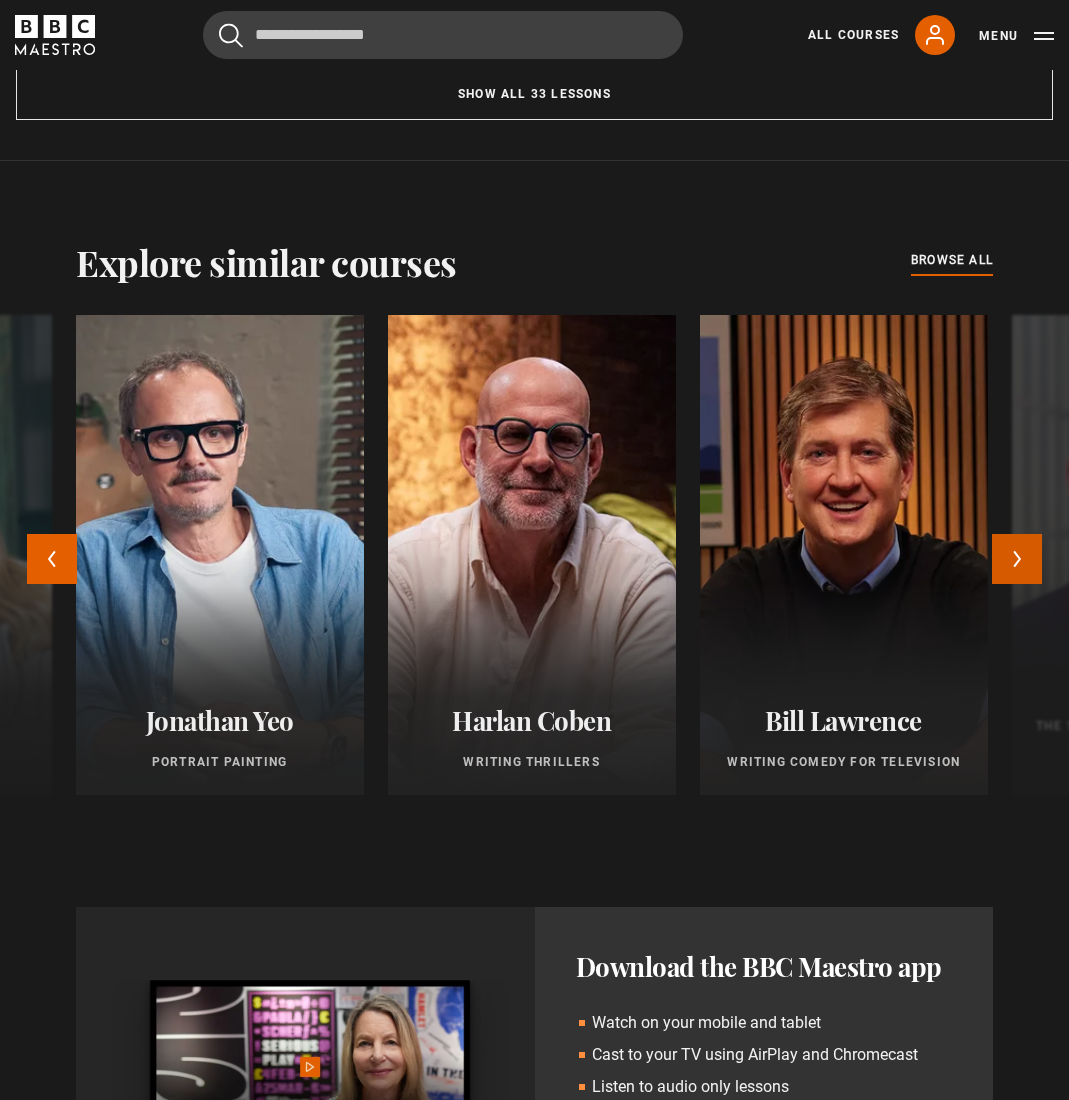 click on "Next" at bounding box center [1017, 559] 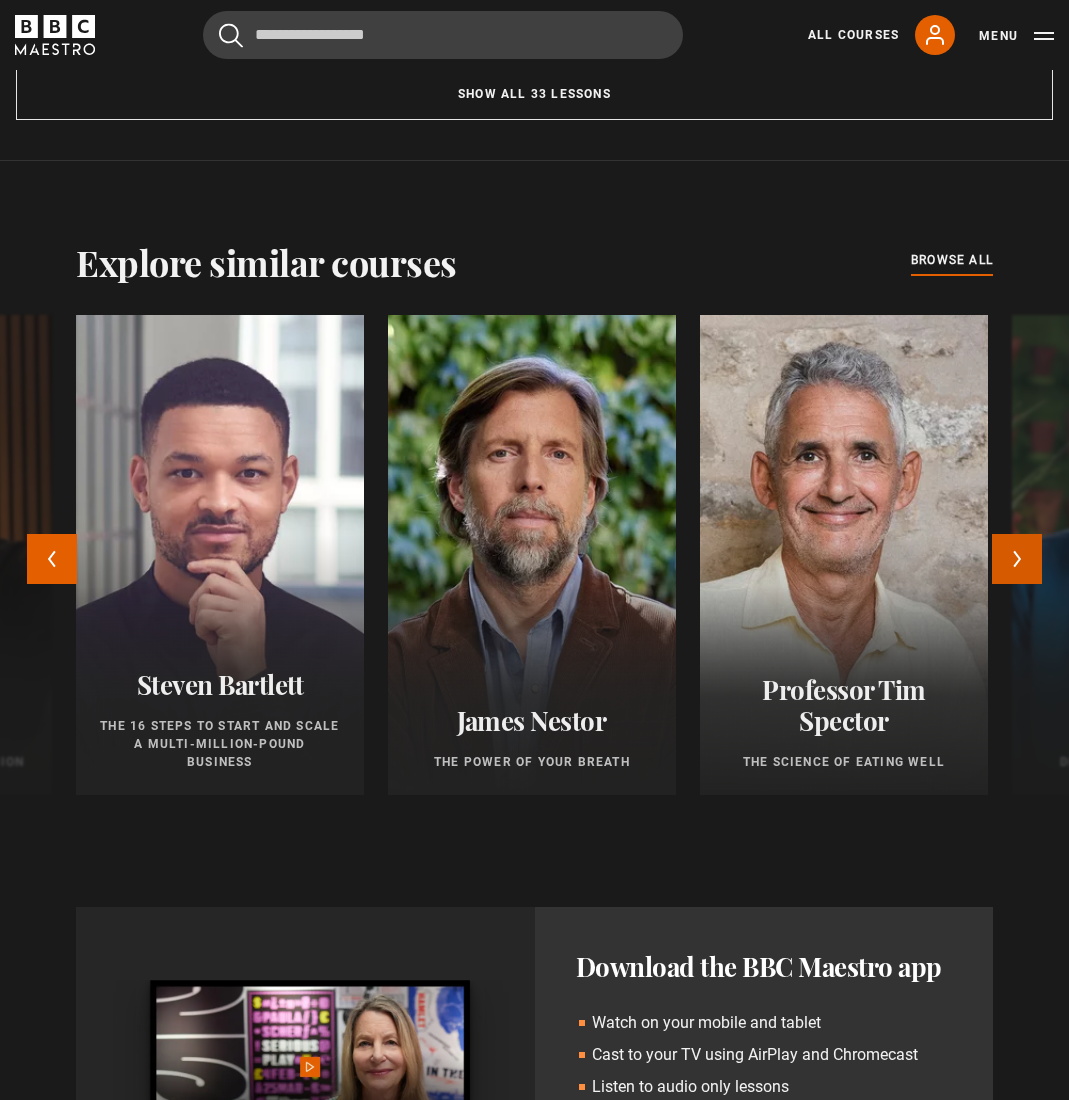 click on "Next" at bounding box center (1017, 559) 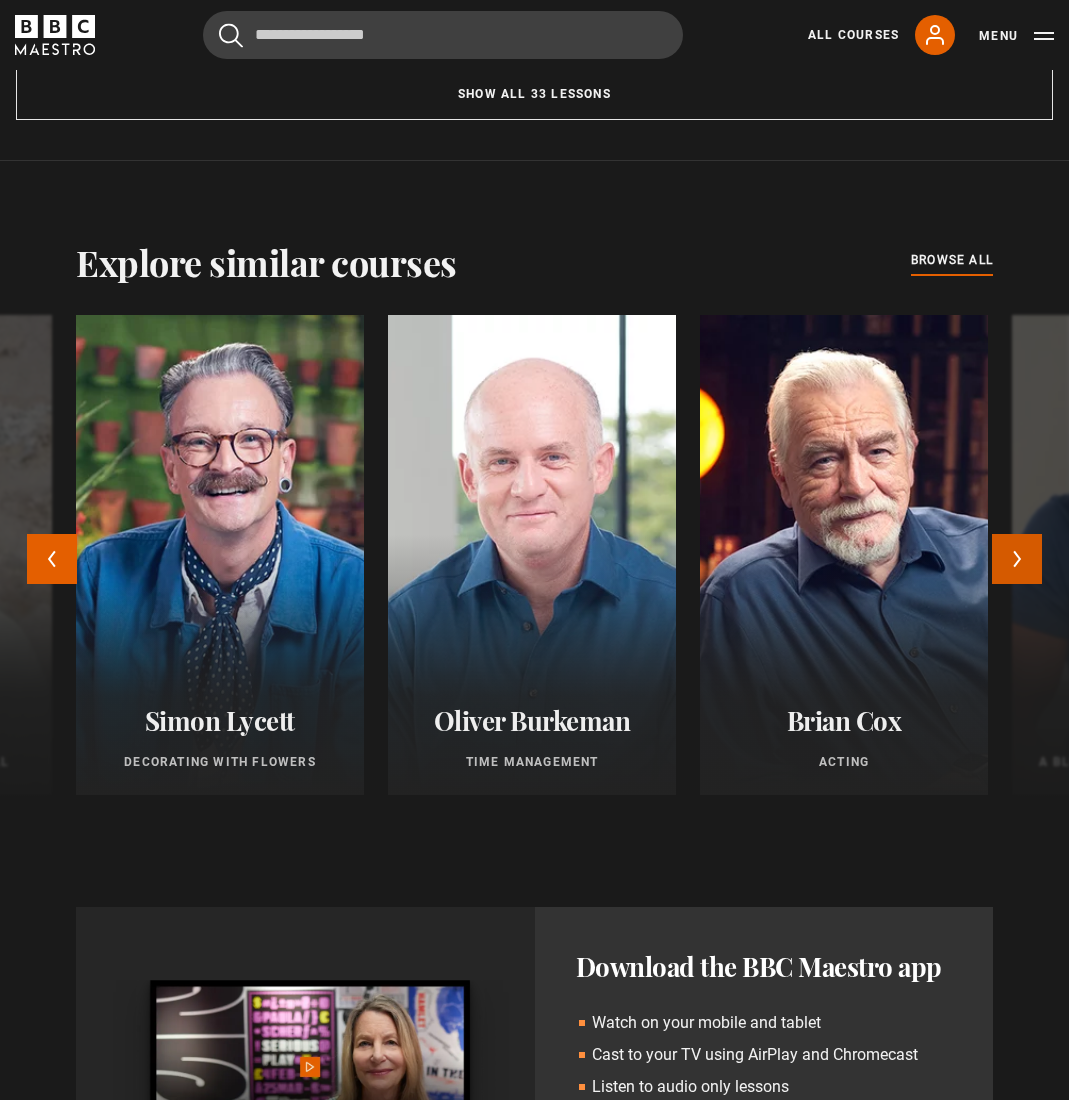 click on "Next" at bounding box center (1017, 559) 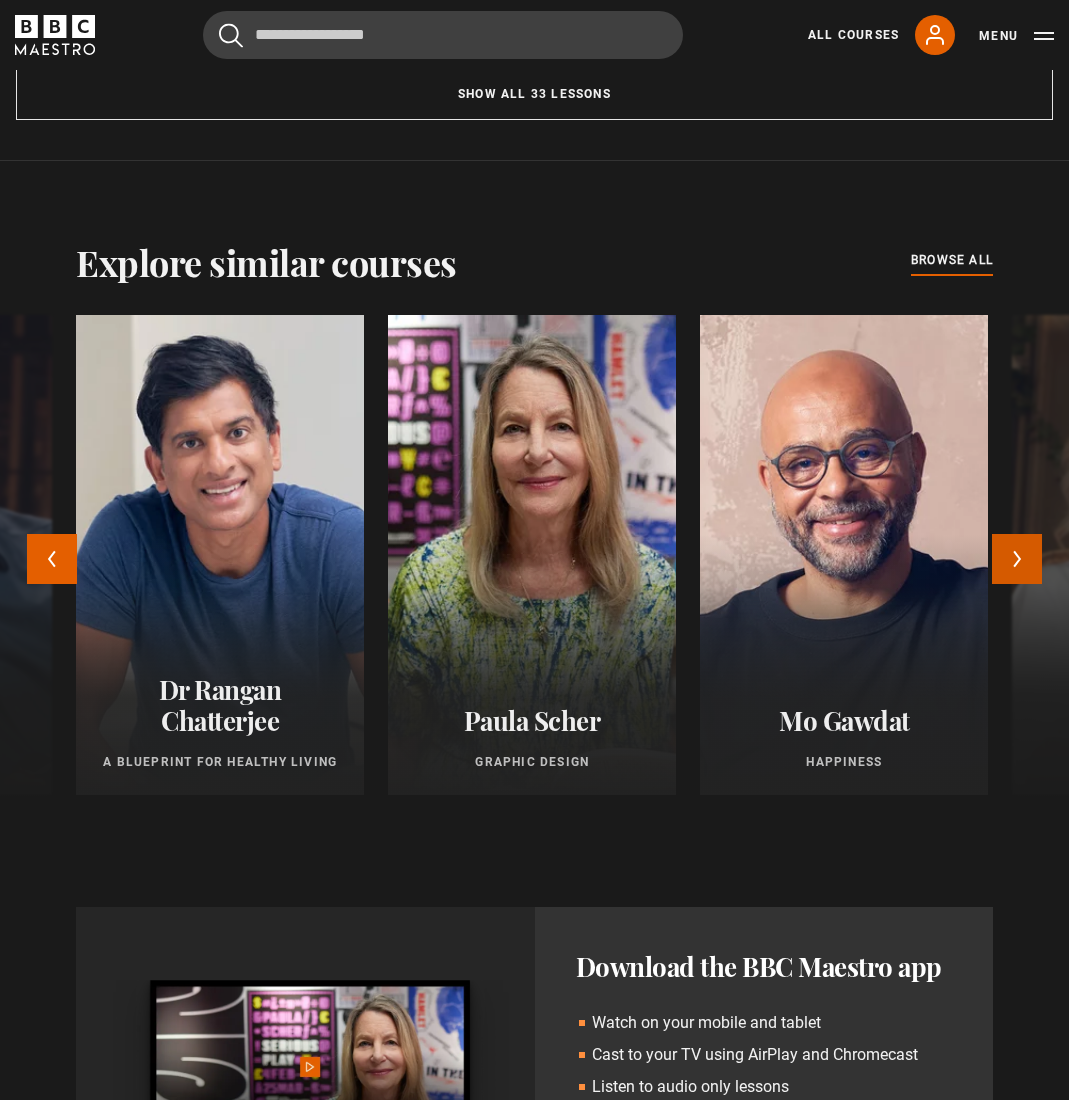 click on "Next" at bounding box center (1017, 559) 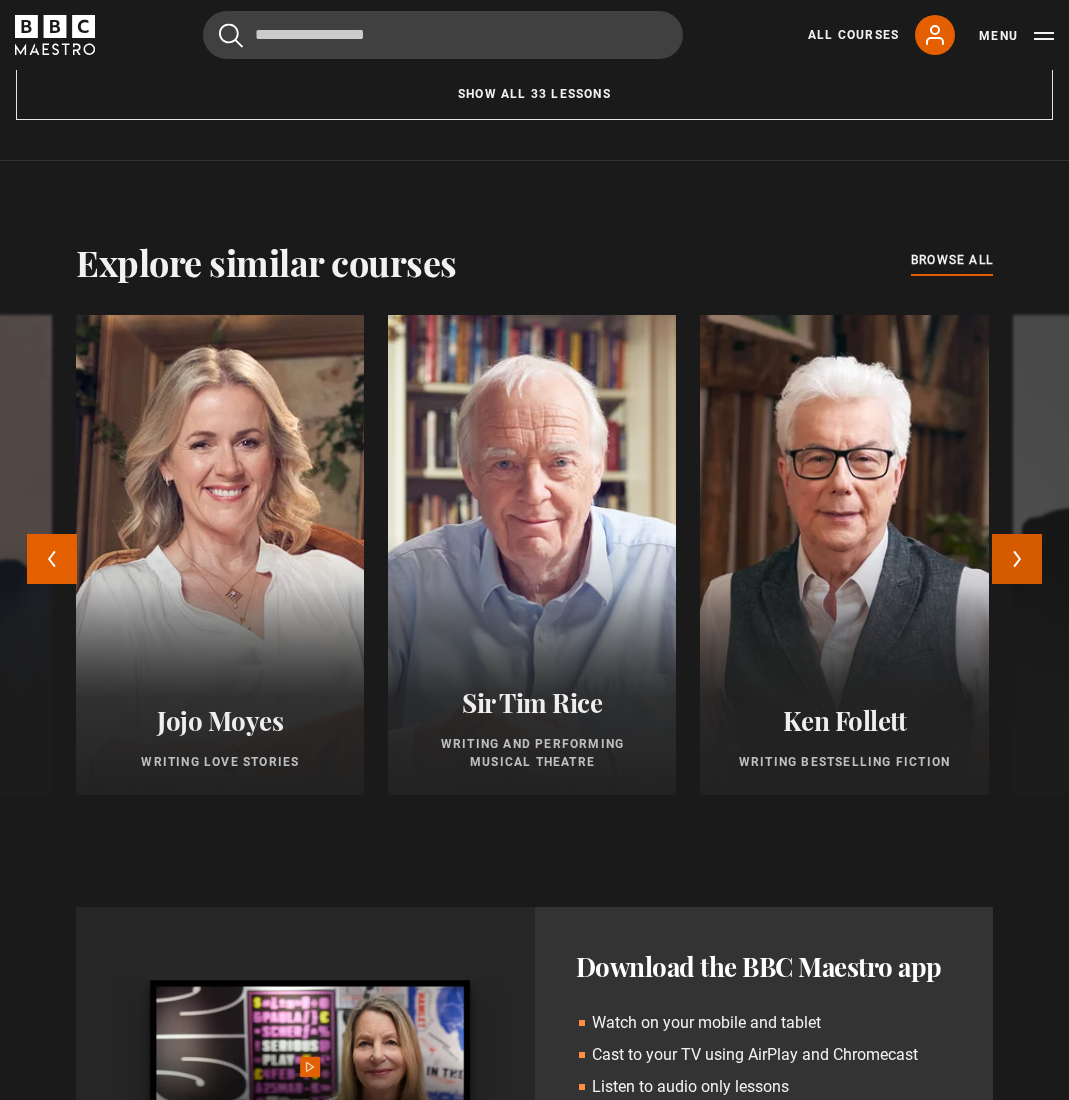 click on "Next" at bounding box center [1017, 559] 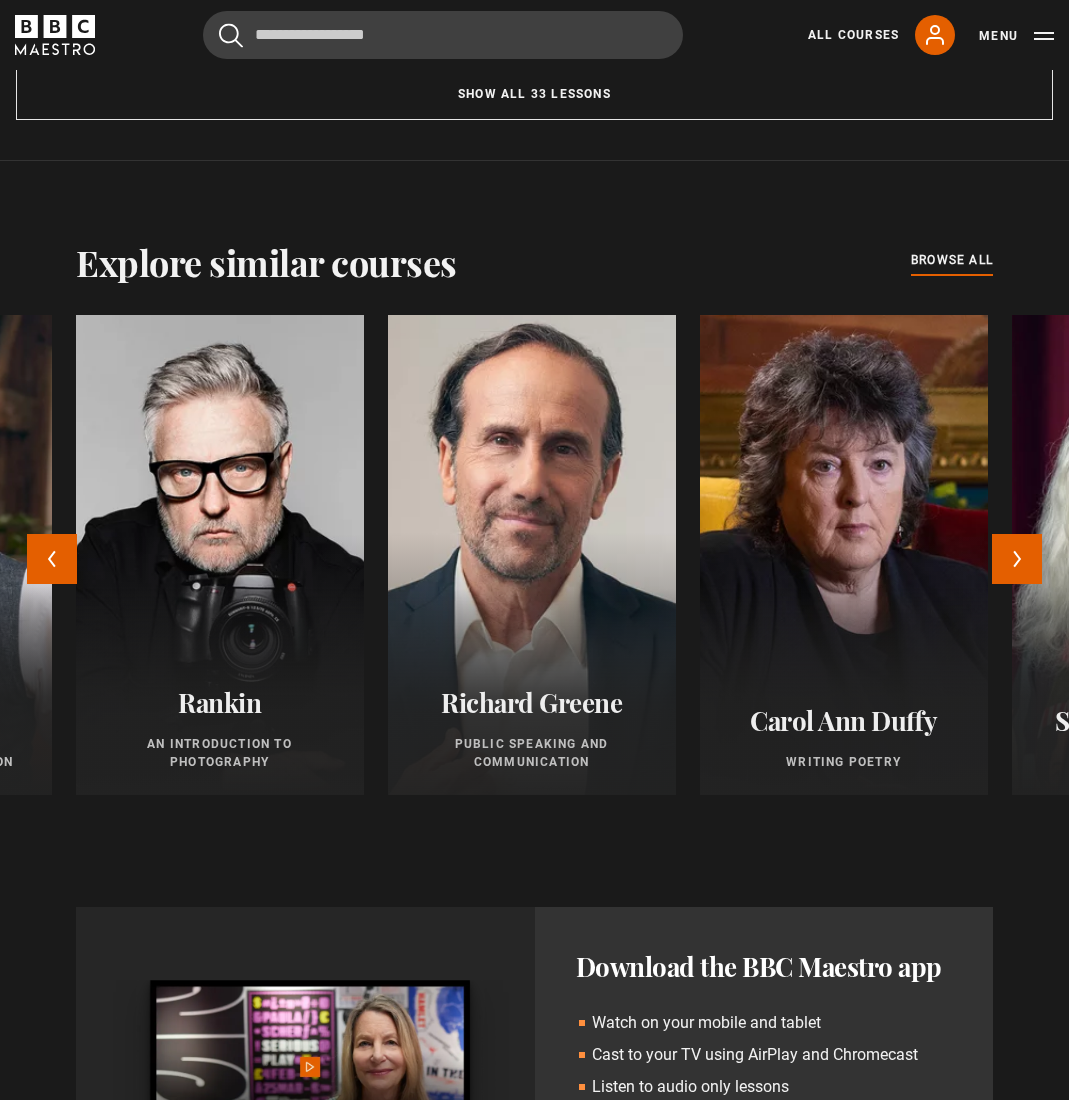 click at bounding box center (531, 555) 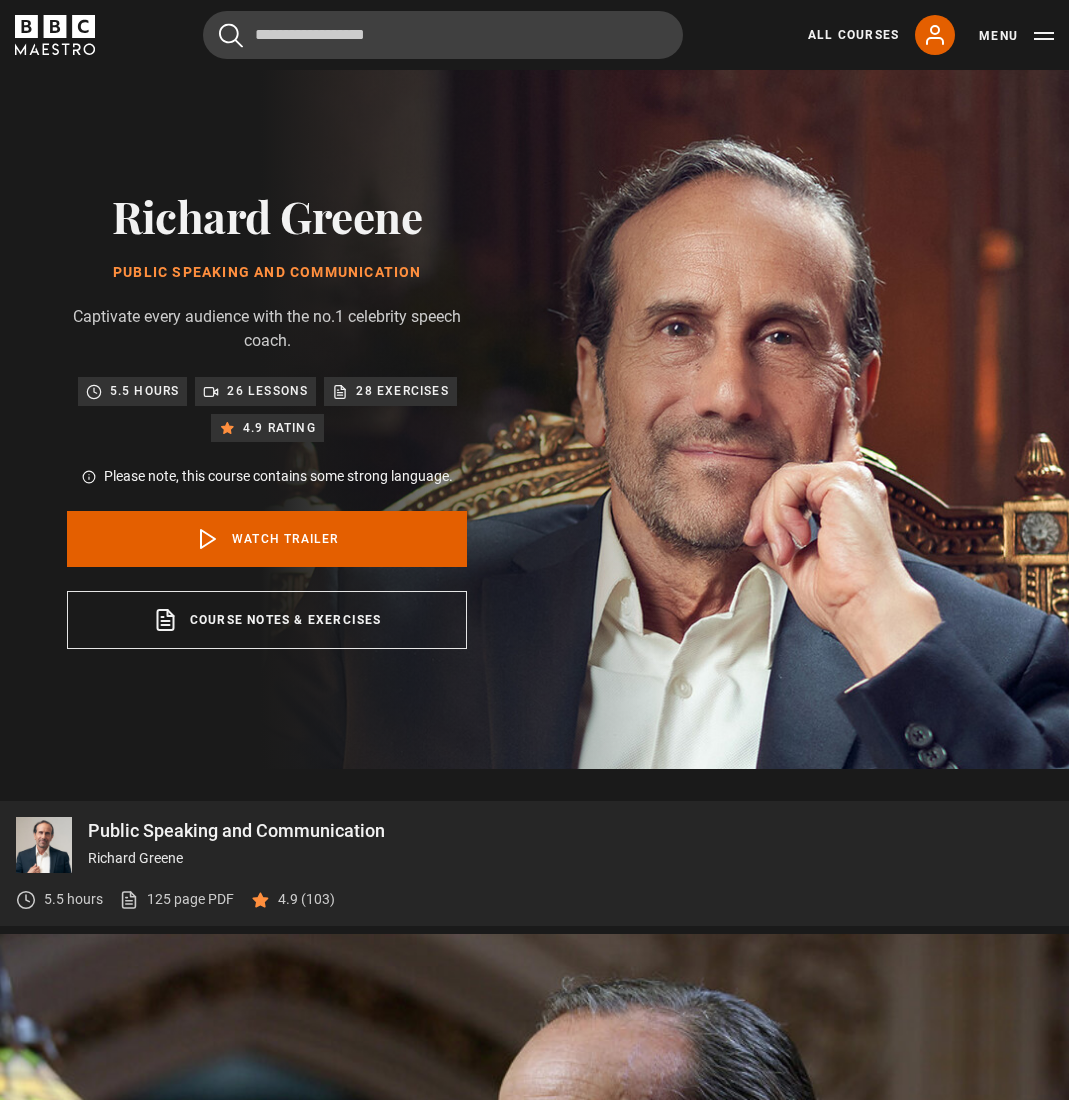 scroll, scrollTop: 0, scrollLeft: 0, axis: both 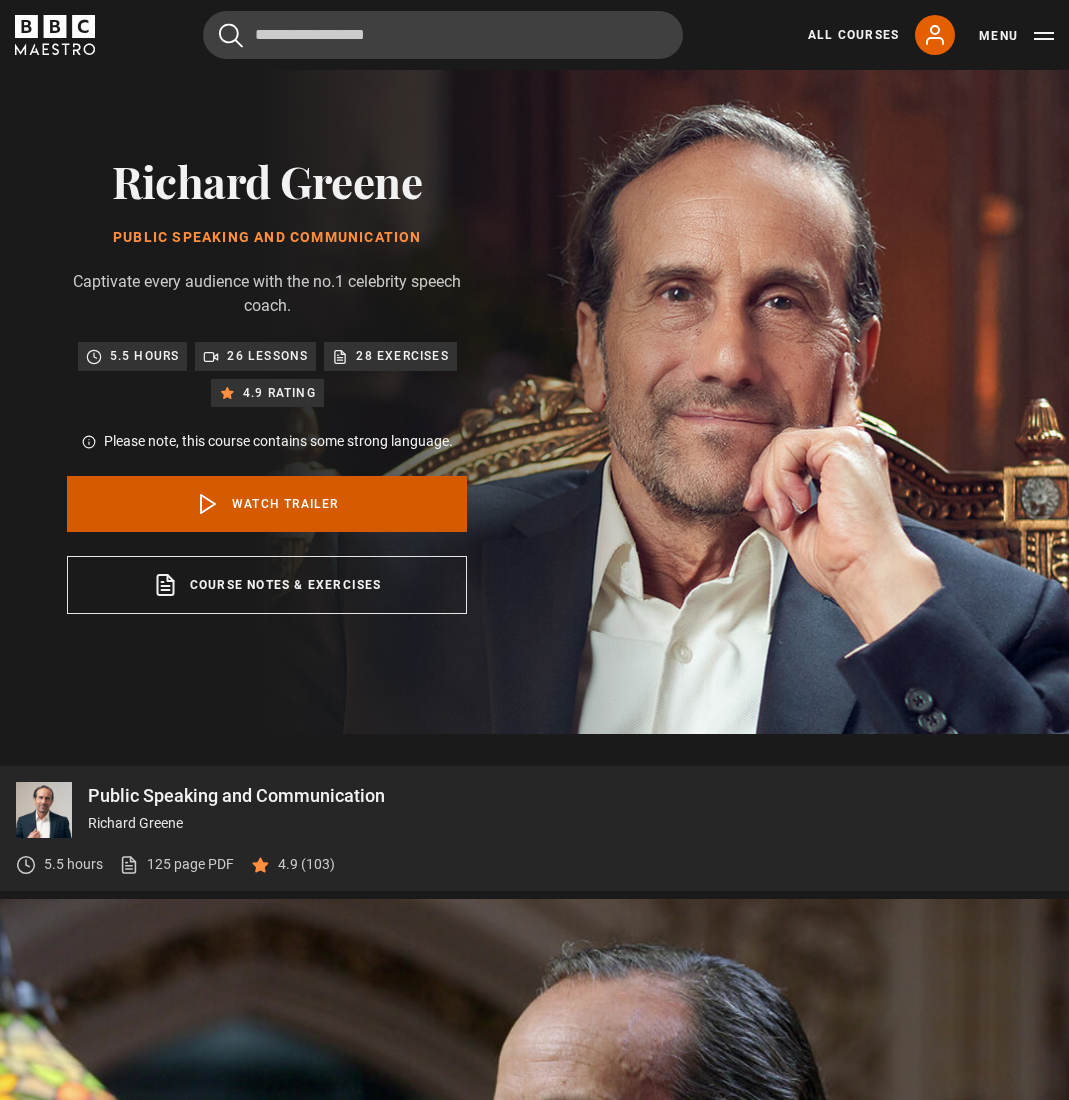 click on "Watch Trailer" at bounding box center (267, 504) 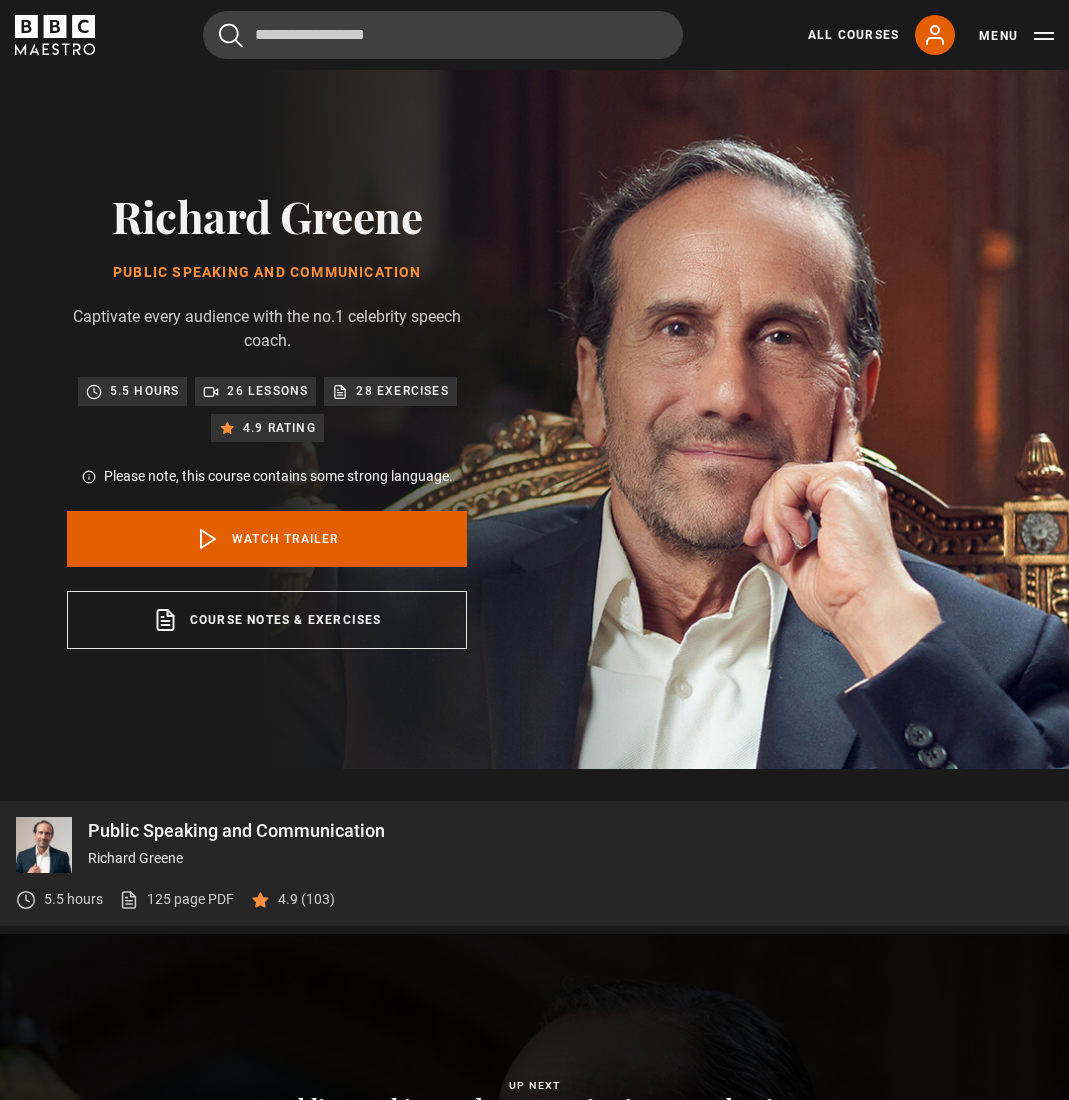 scroll, scrollTop: 0, scrollLeft: 0, axis: both 